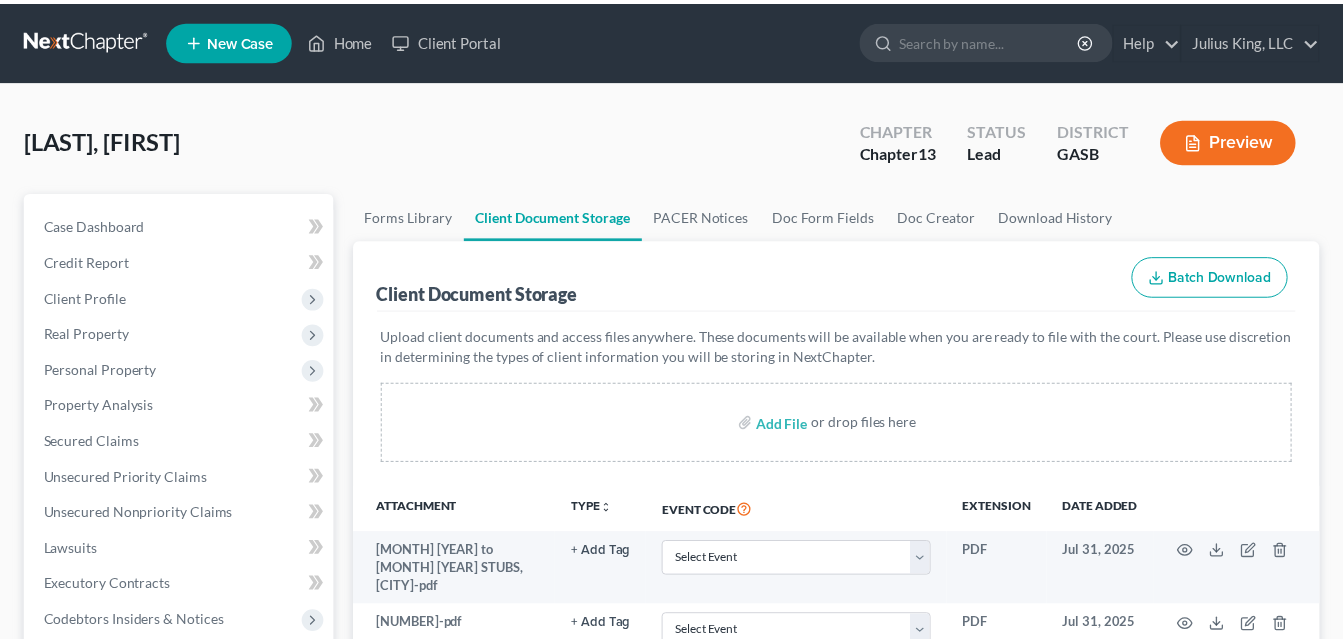 scroll, scrollTop: 0, scrollLeft: 0, axis: both 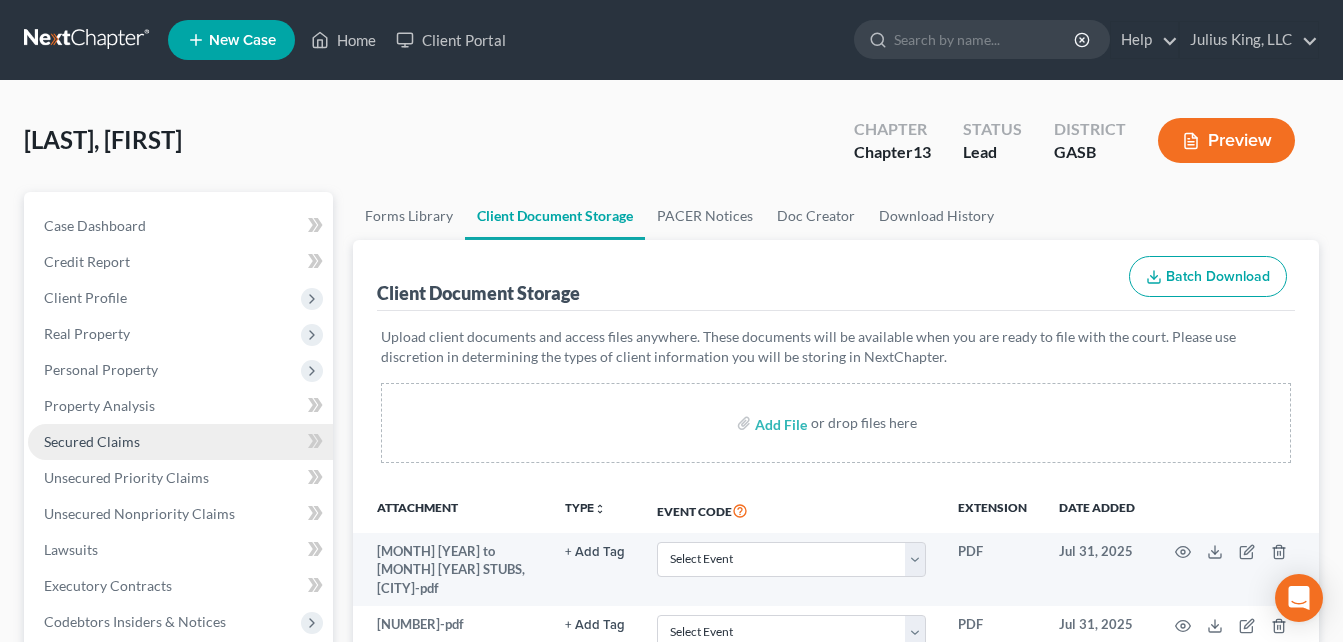 click on "Secured Claims" at bounding box center (92, 441) 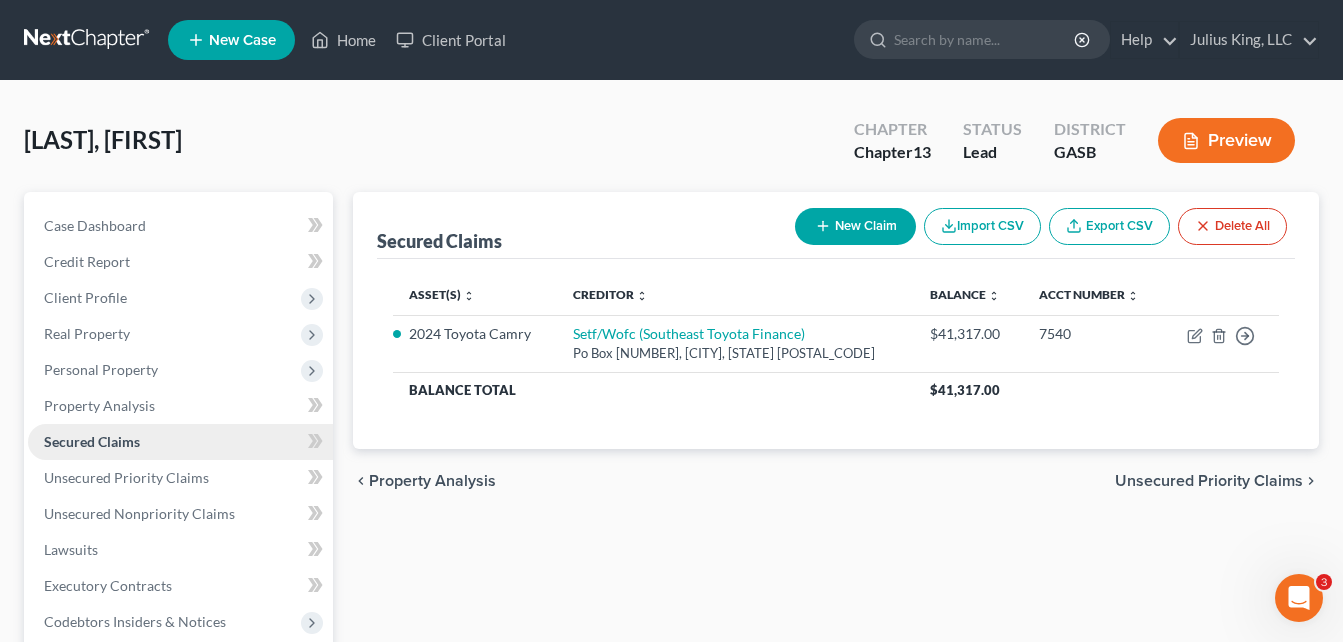 scroll, scrollTop: 0, scrollLeft: 0, axis: both 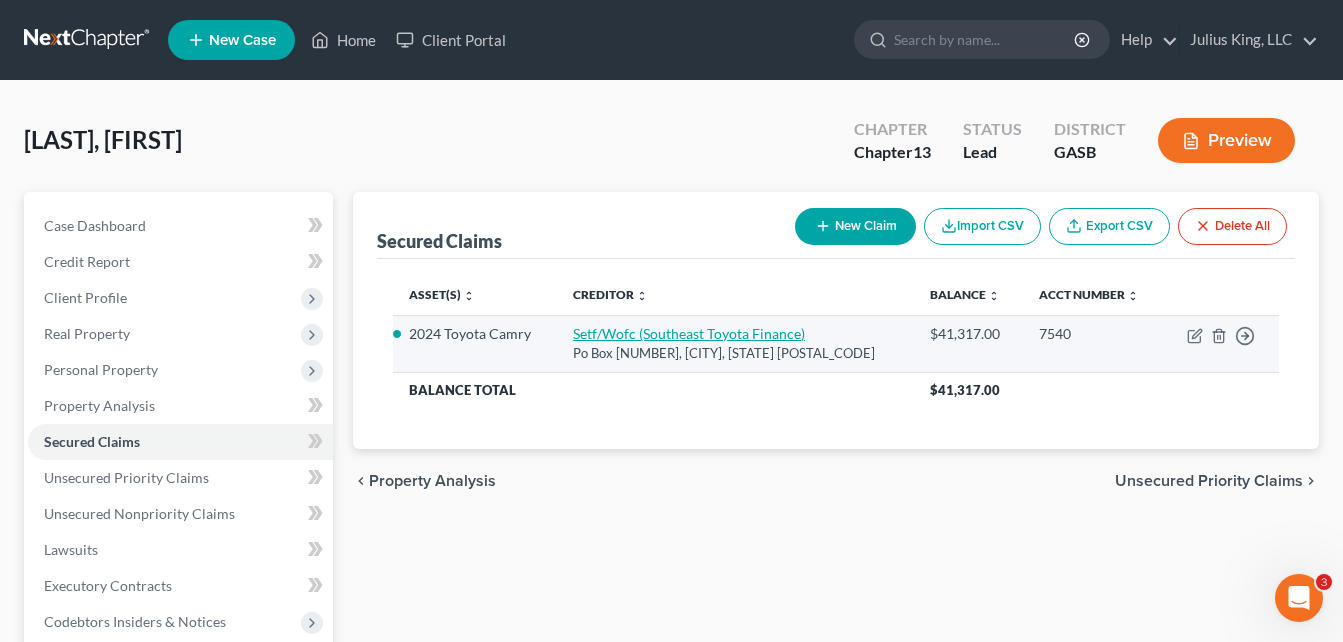 click on "Setf/Wofc (Southeast Toyota Finance)" at bounding box center [689, 333] 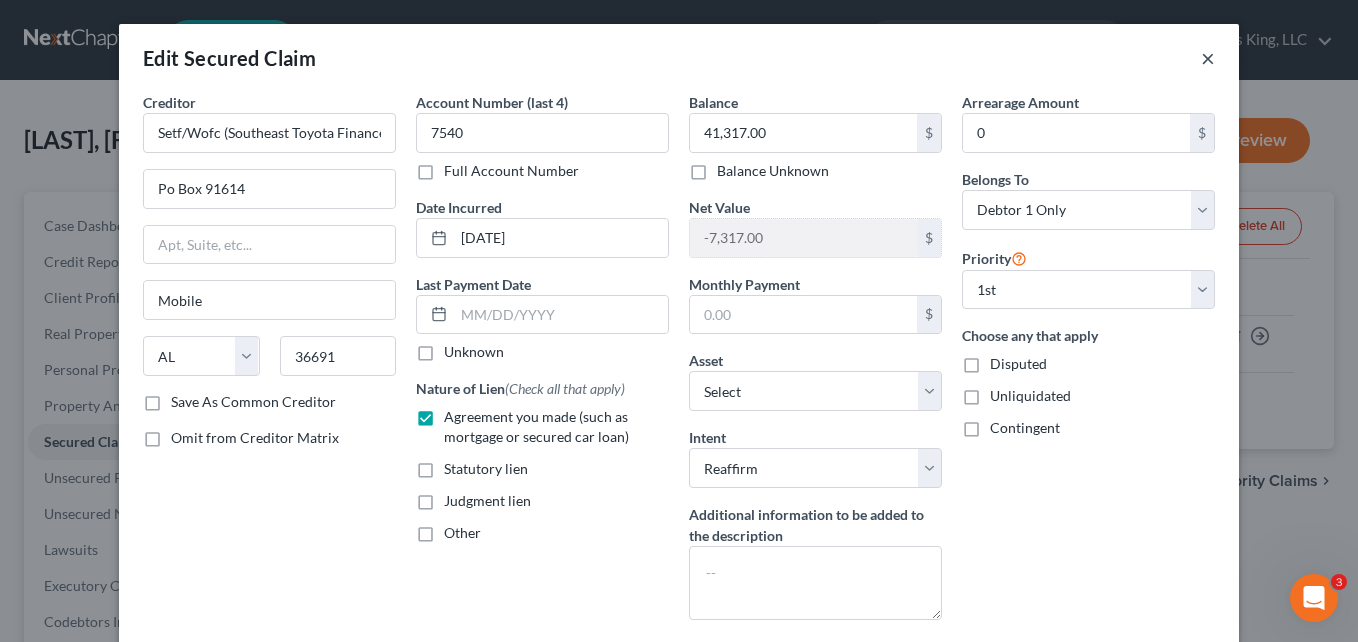 click on "×" at bounding box center (1208, 58) 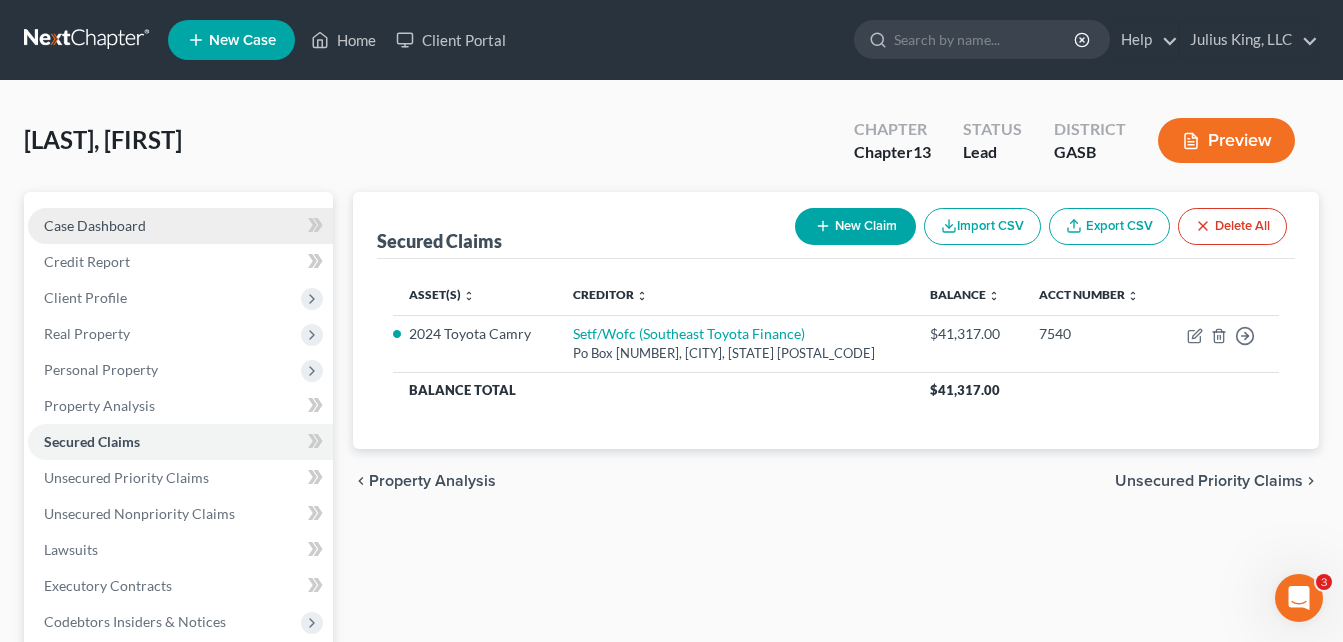 click on "Case Dashboard" at bounding box center [95, 225] 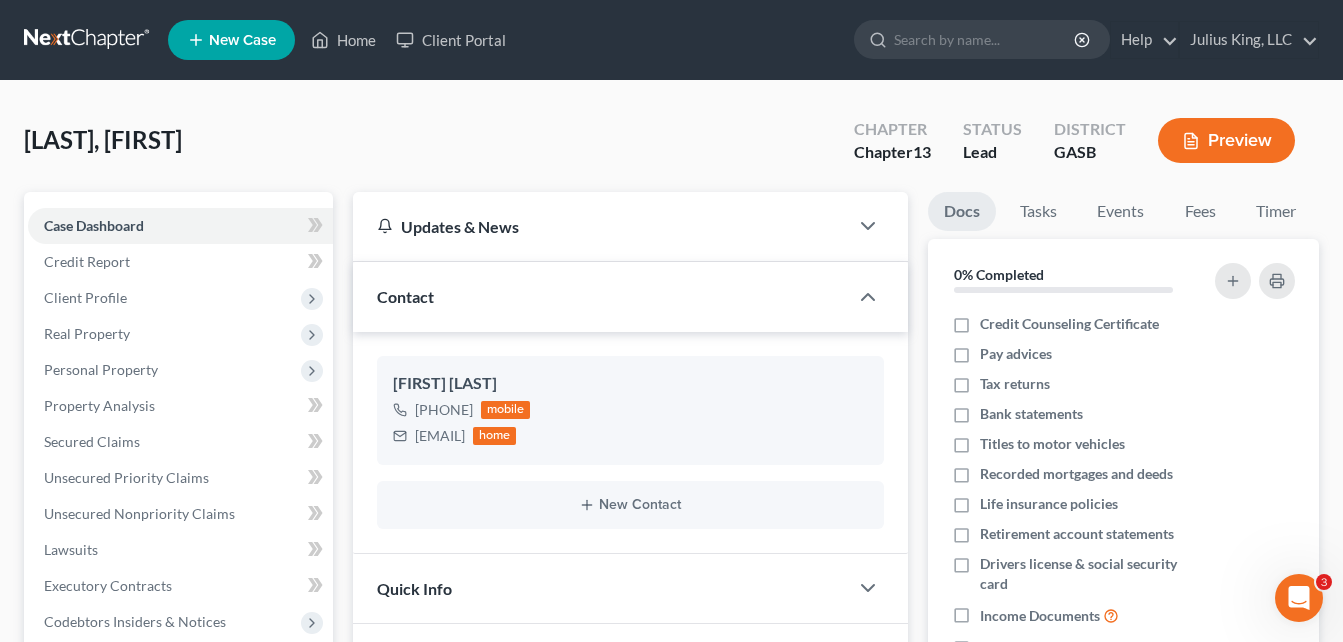 click on "Case Dashboard
Payments
Invoices
Payments
Payments
Credit Report
Client Profile" at bounding box center (178, 702) 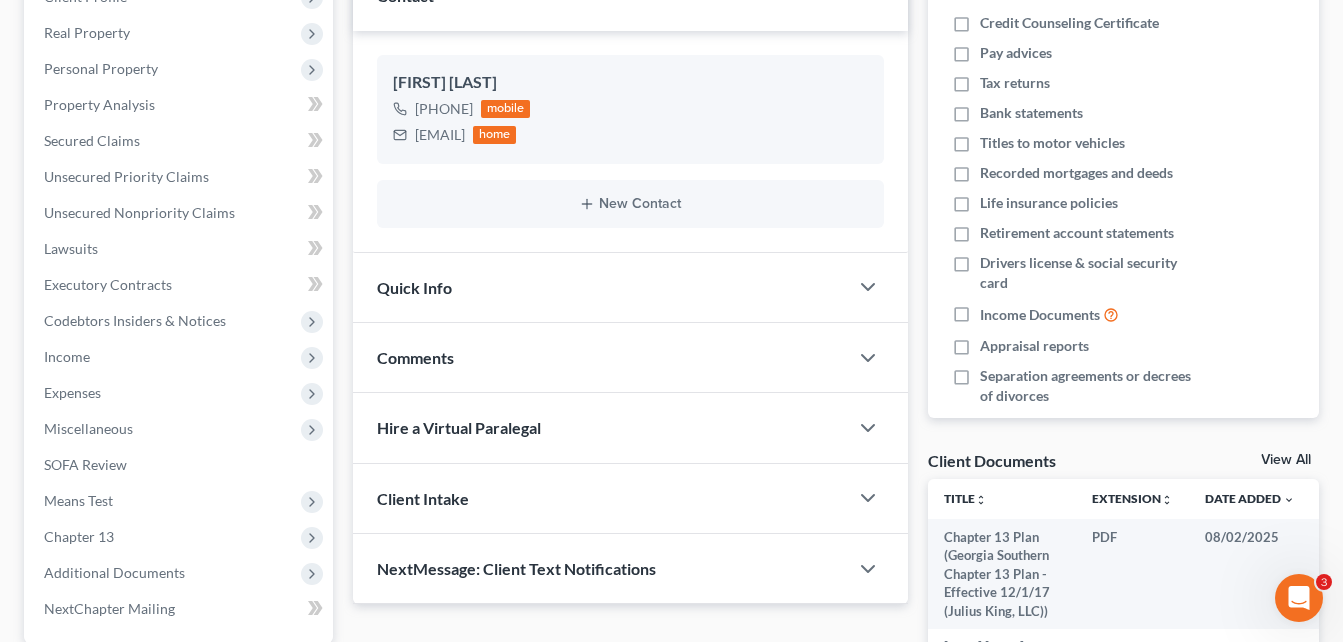 scroll, scrollTop: 440, scrollLeft: 0, axis: vertical 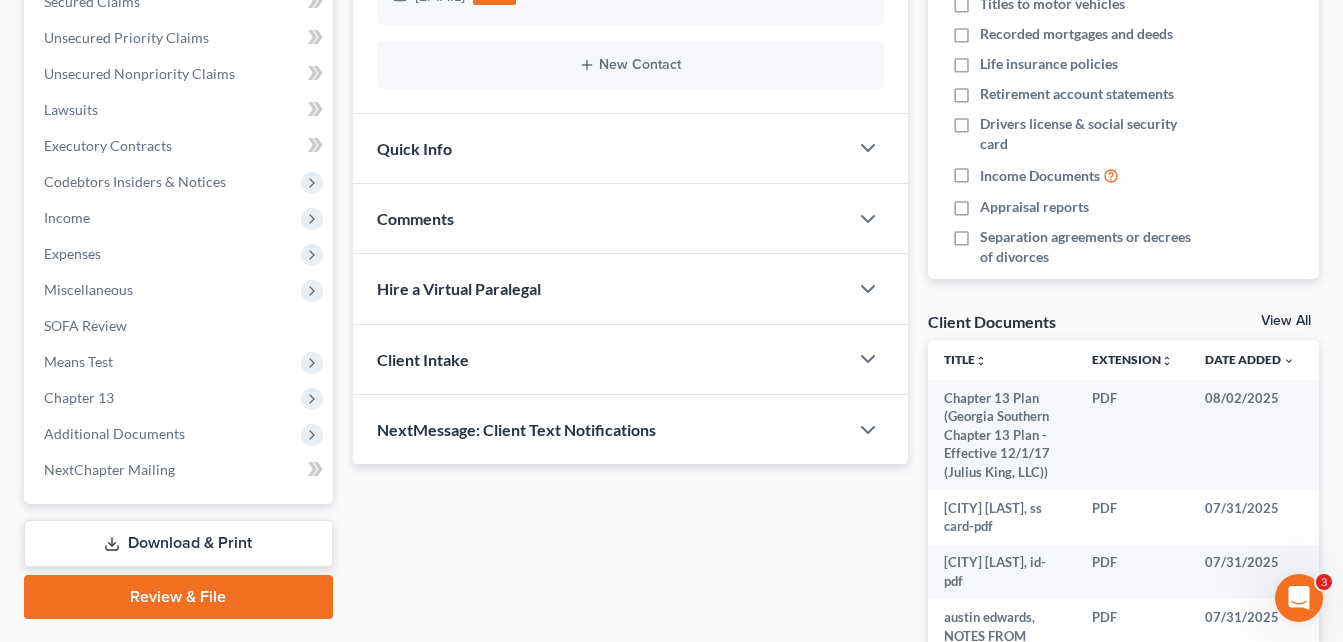 click on "Comments" at bounding box center (415, 218) 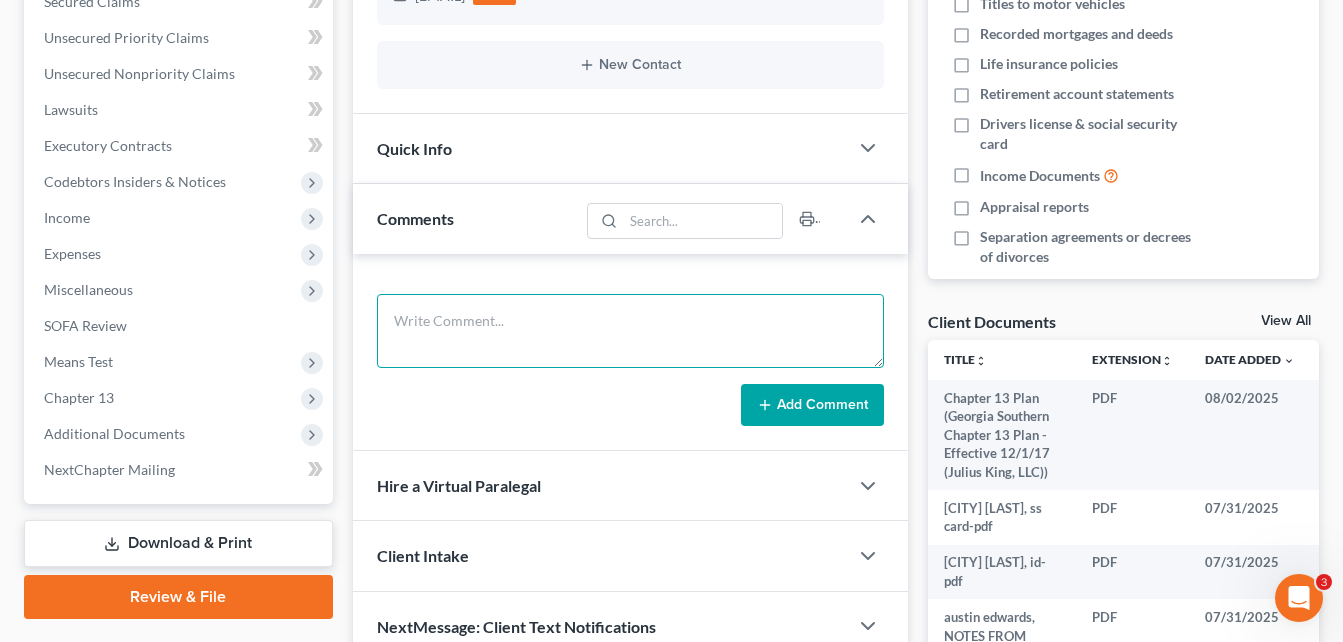 click at bounding box center [630, 331] 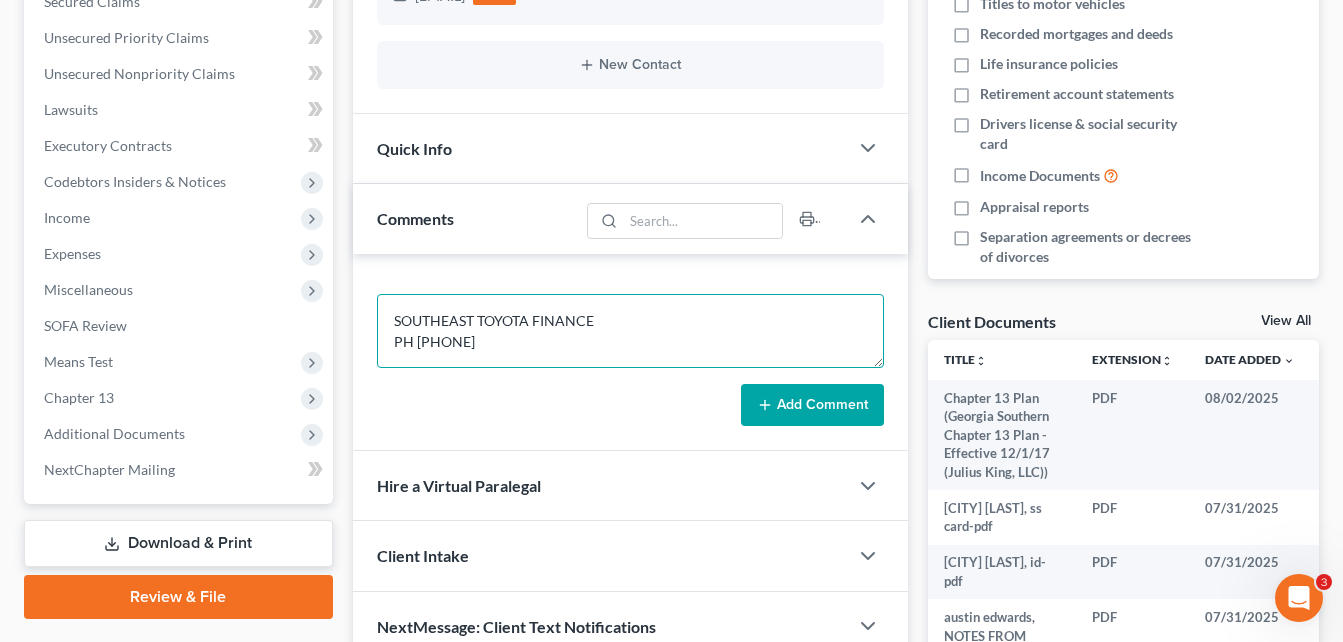 scroll, scrollTop: 26, scrollLeft: 0, axis: vertical 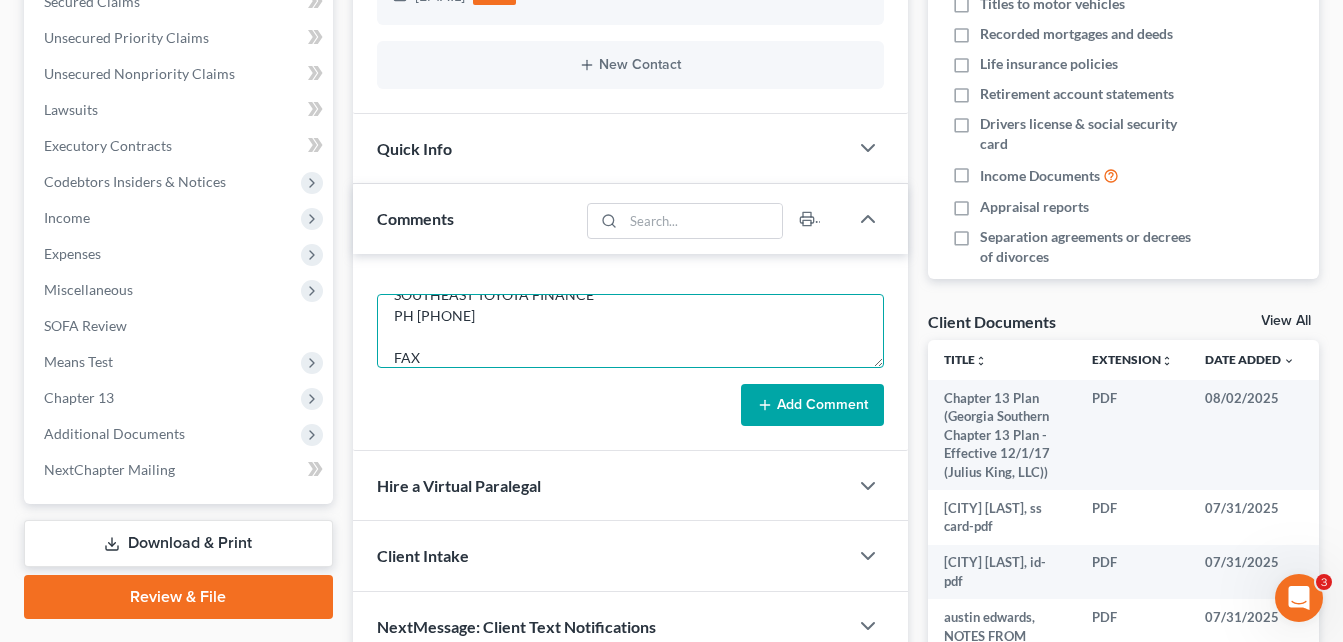 type on "SOUTHEAST TOYOTA FINANCE
PH [PHONE]
FAX" 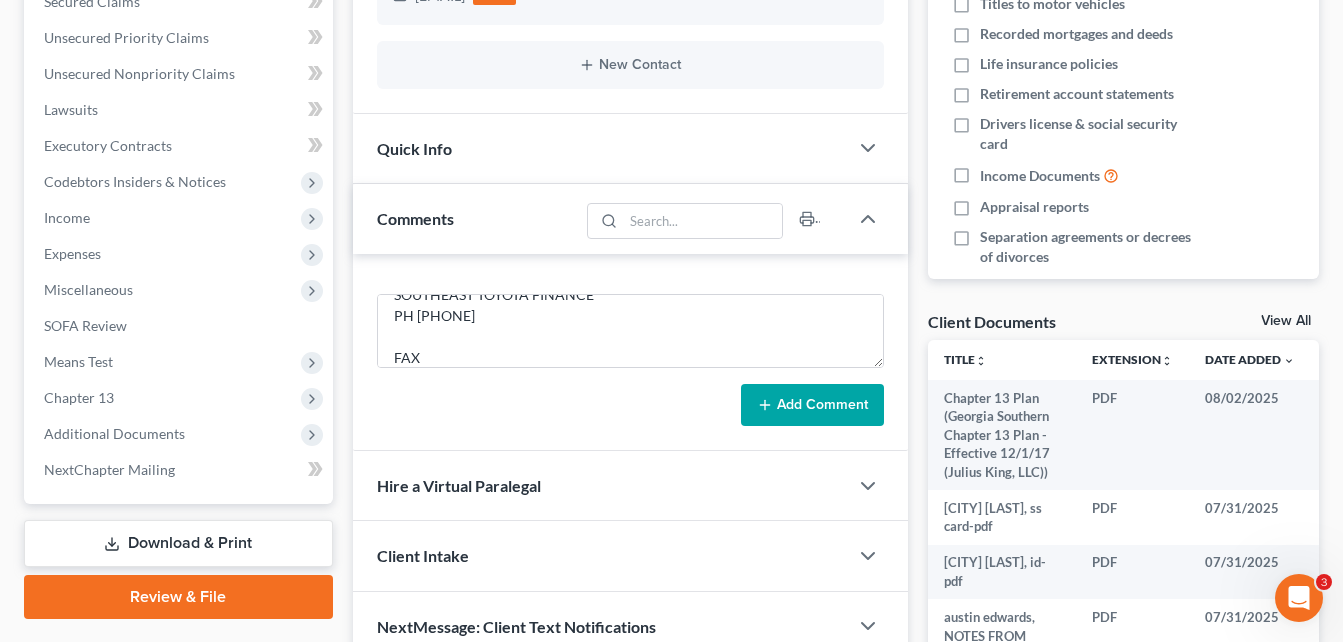 click on "Add Comment" at bounding box center (812, 405) 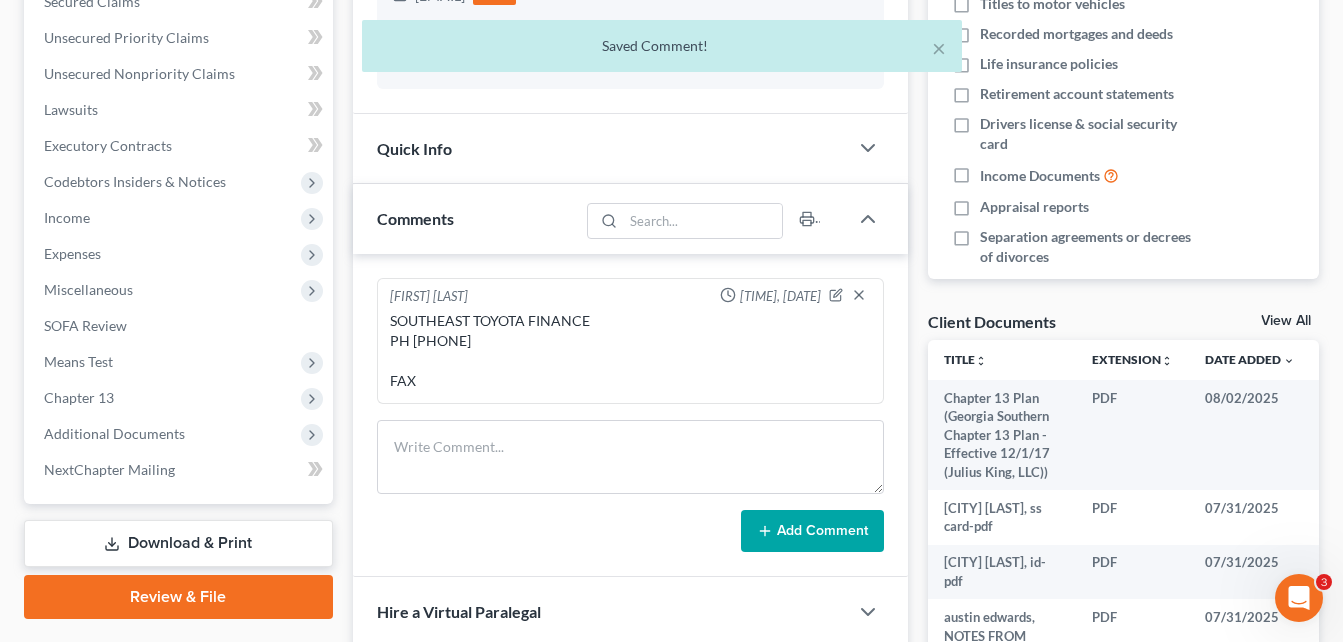 scroll, scrollTop: 0, scrollLeft: 0, axis: both 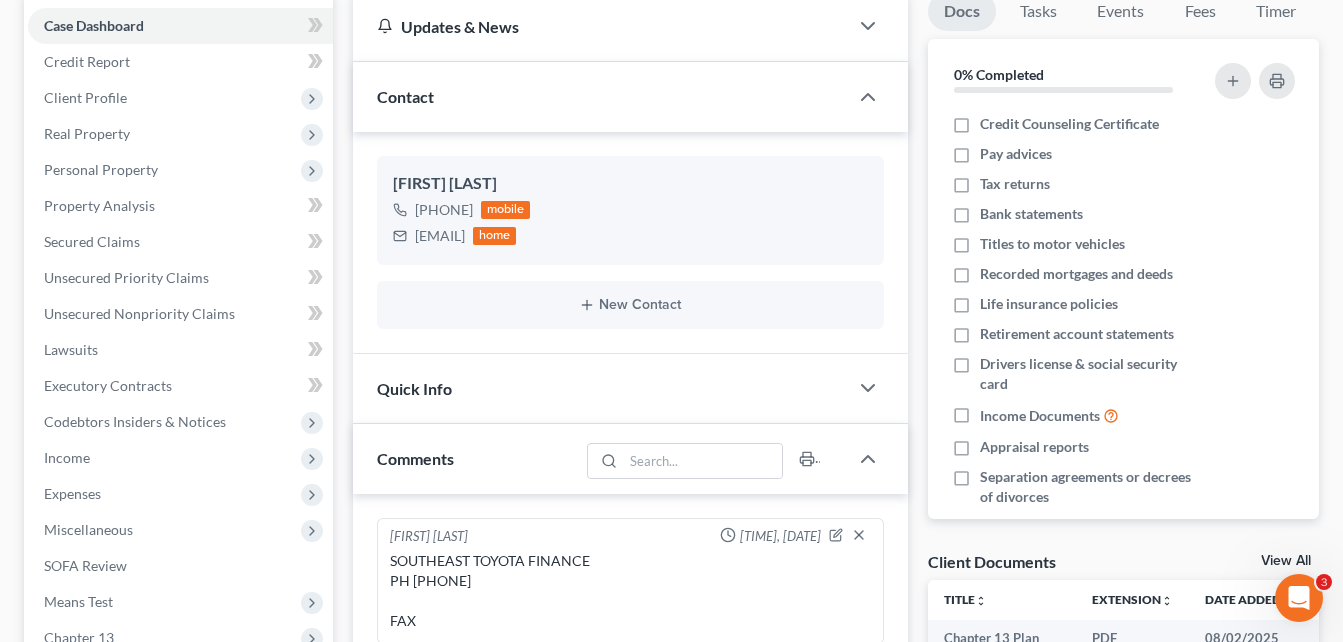 click on "Updates & News × Georgia Southern District Notes Take a look at NextChapter's  District Notes  to see all available forms, plans, and filing options for your court as well as any updates that are coming soon!
Need Help Preparing and Filing this Case?  Simply click on the “Hire a Virtual Paralegal” option below! Contact
[FIRST] [LAST] [PHONE] mobile [EMAIL] home New Contact
Quick Info Status Discharged Discharged & Reported Discharge Litigation Dismissal Notice Dismissed Dismissed & Litigation Filed Filed / Pre 341 Inactive In Progress Lead Lost Lead Plan Confirmation Plan Failing Possible Post 341 Pre Confirmation Preparing to File Ready to File Ready to Sign Rejected Retained To Review Withdrawn As Counsel Referral Source
Select Word Of Mouth Previous Clients Direct Mail Website Google Search Modern Attorney Other (specify)
IC Date
None
close
Date
Time
Su" at bounding box center (630, 510) 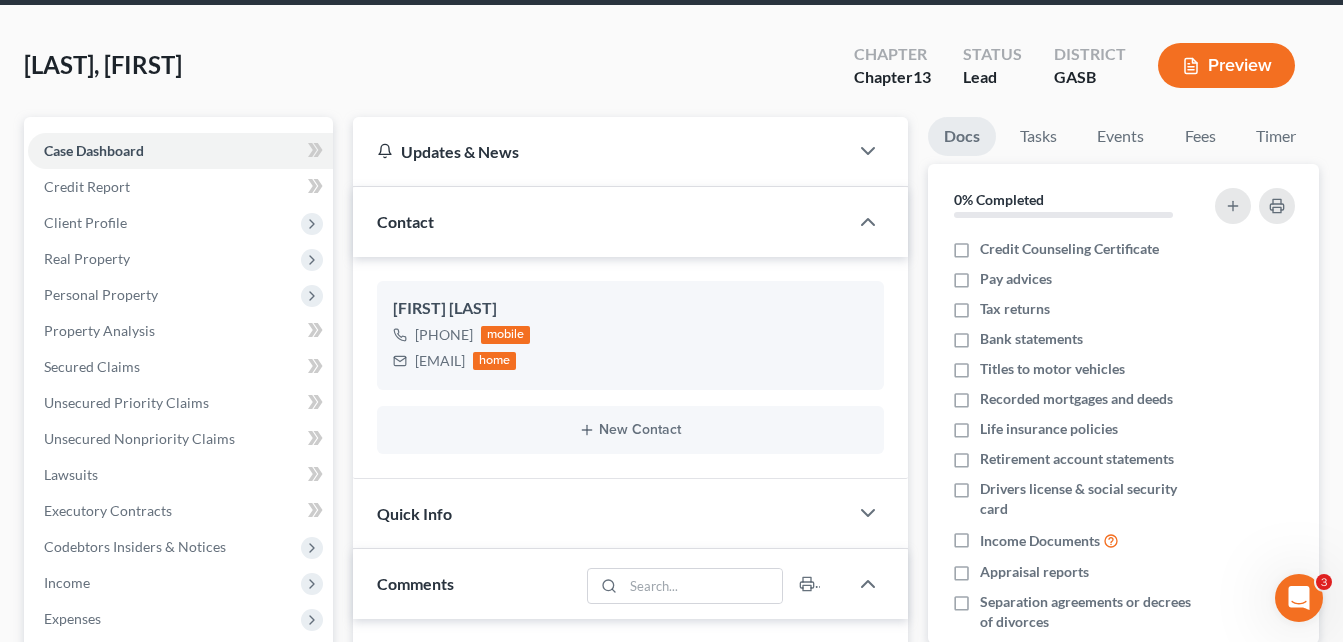 scroll, scrollTop: 0, scrollLeft: 0, axis: both 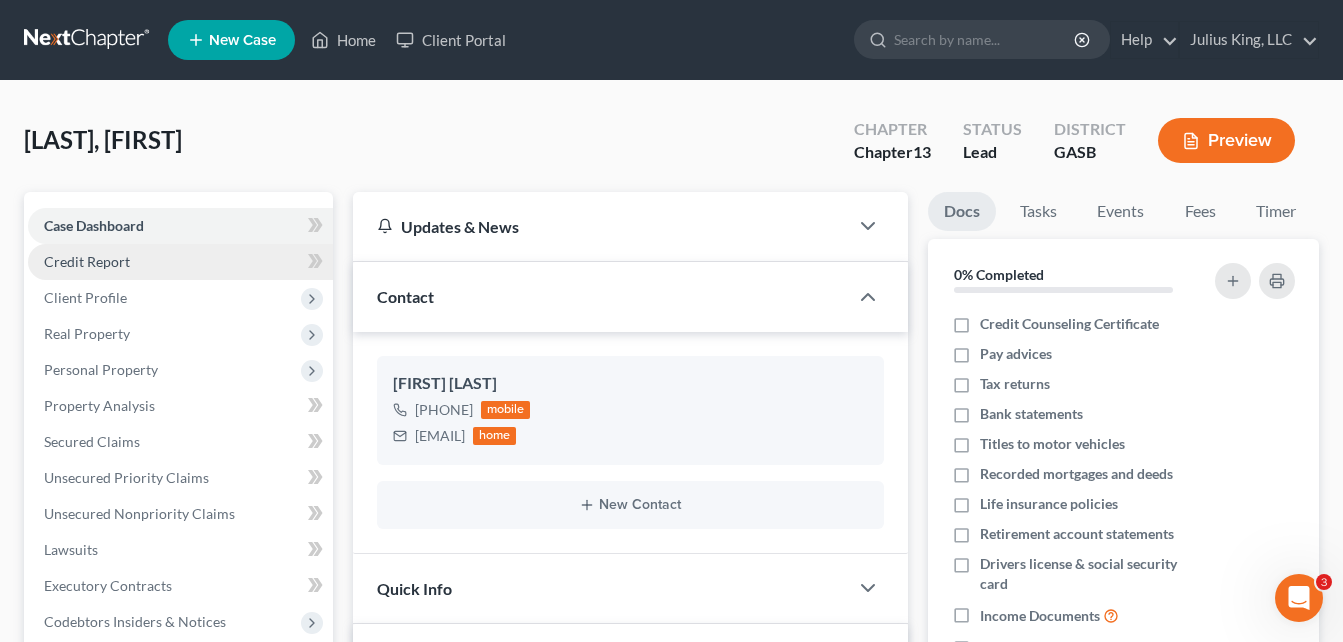 click on "Credit Report" at bounding box center (87, 261) 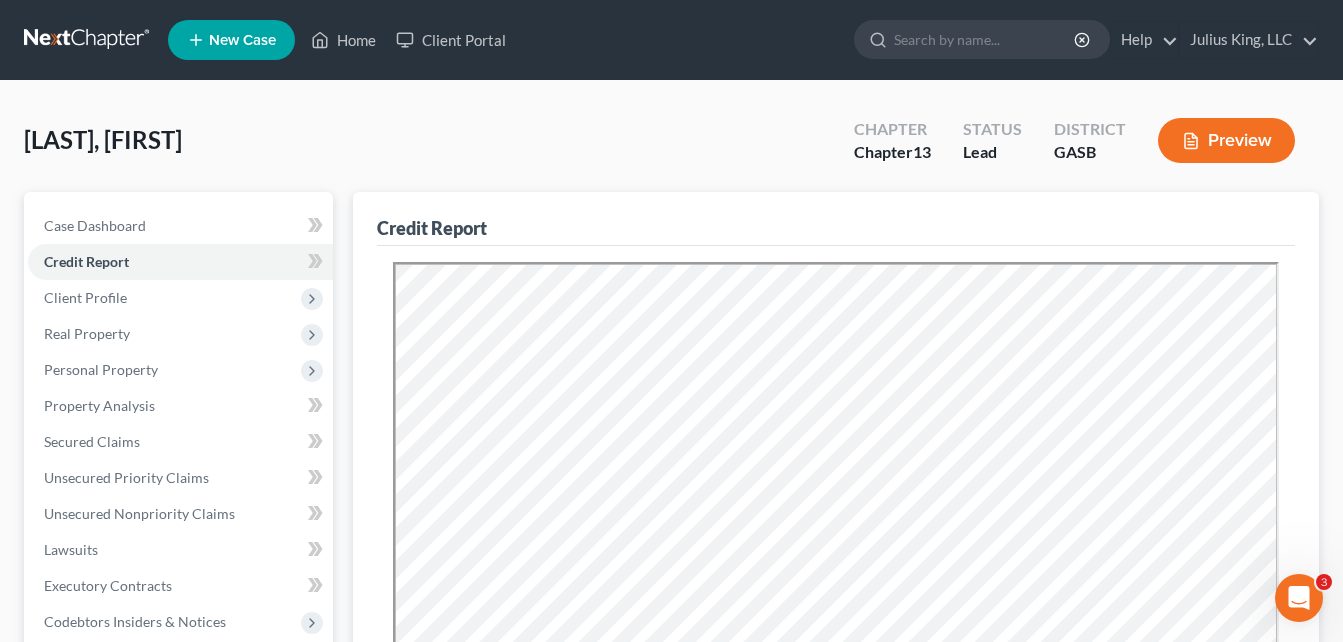 scroll, scrollTop: 0, scrollLeft: 0, axis: both 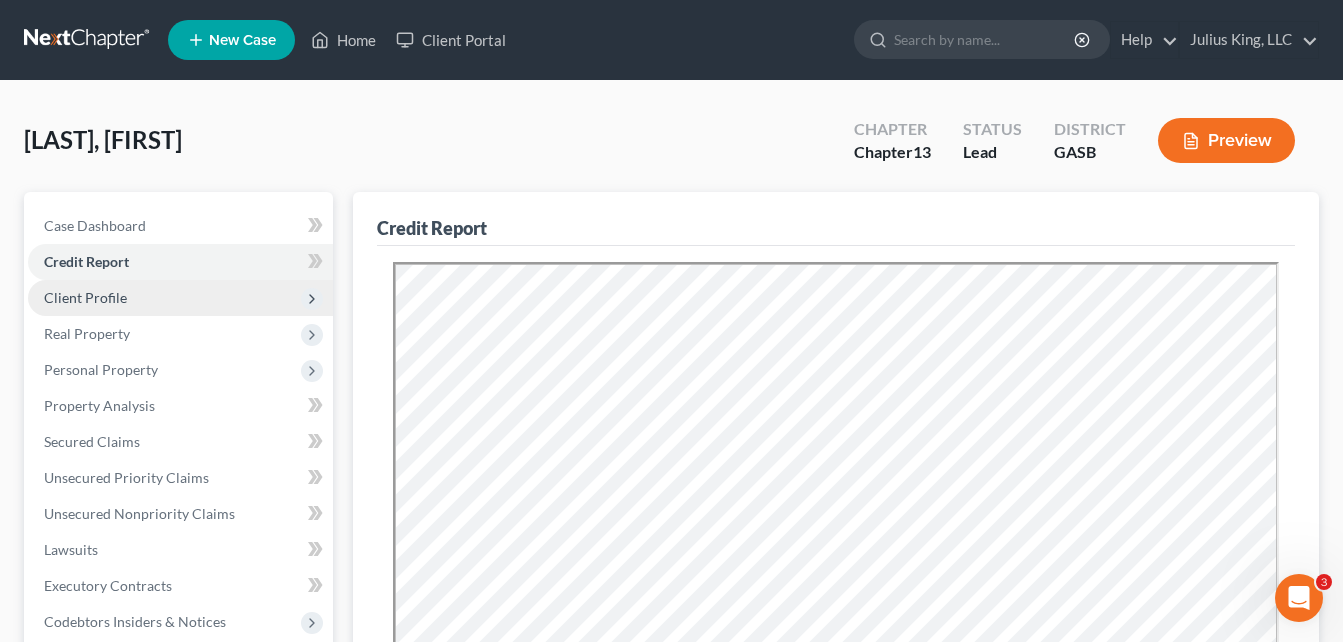 click on "Client Profile" at bounding box center [180, 298] 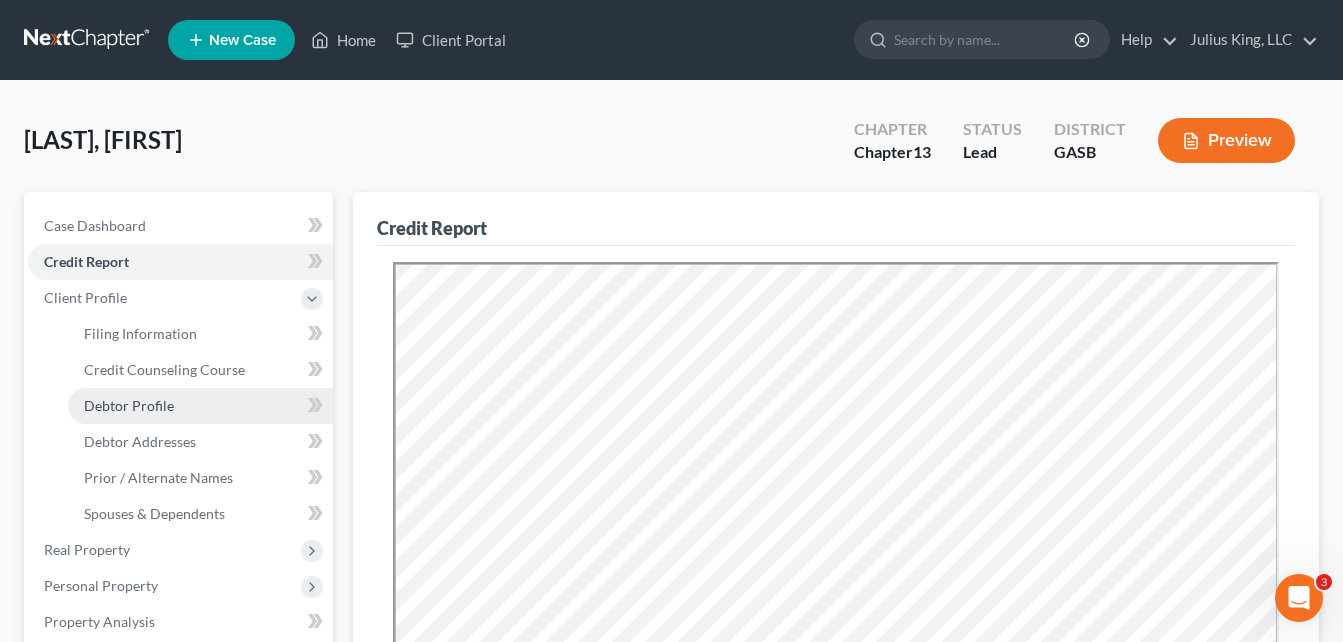 click on "Debtor Profile" at bounding box center (129, 405) 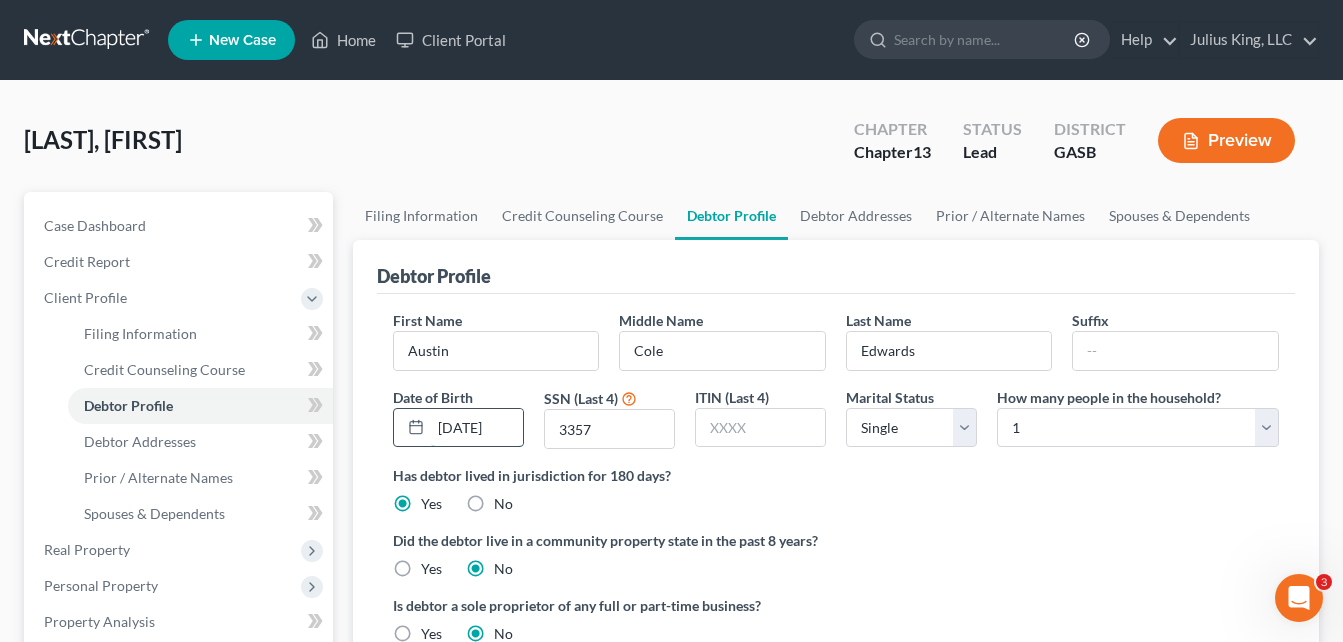 click on "[DATE]" at bounding box center [477, 428] 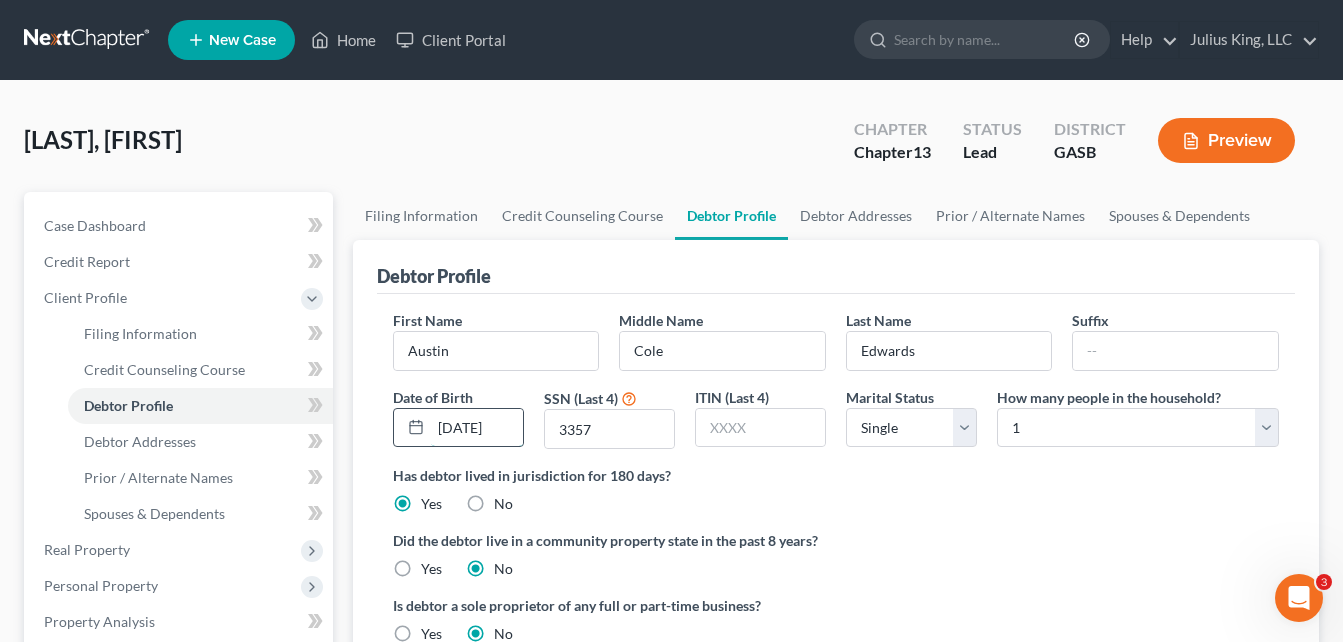 scroll, scrollTop: 0, scrollLeft: 4, axis: horizontal 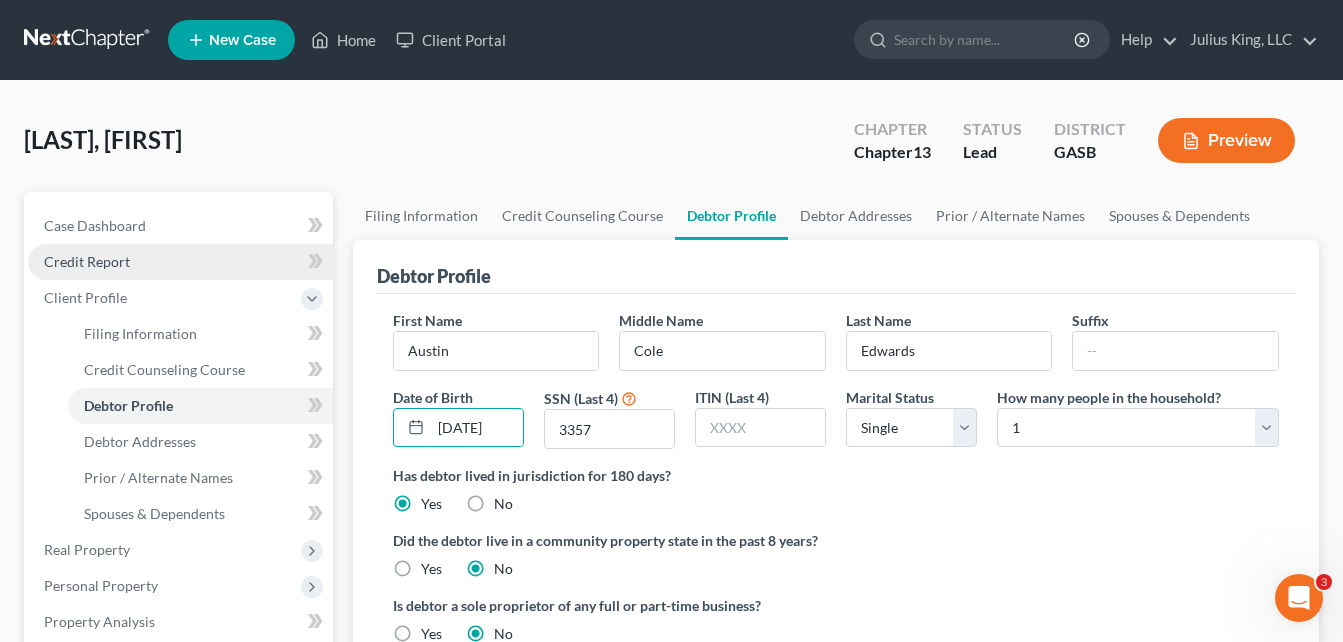 click on "Credit Report" at bounding box center (87, 261) 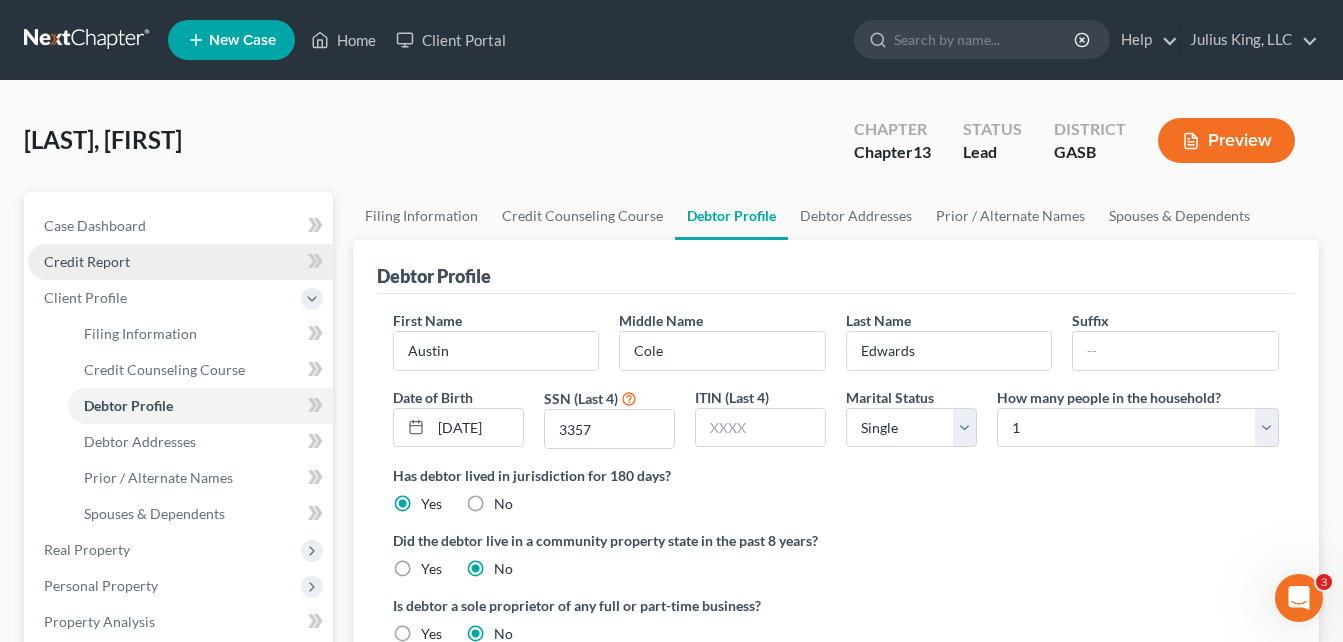 scroll, scrollTop: 0, scrollLeft: 0, axis: both 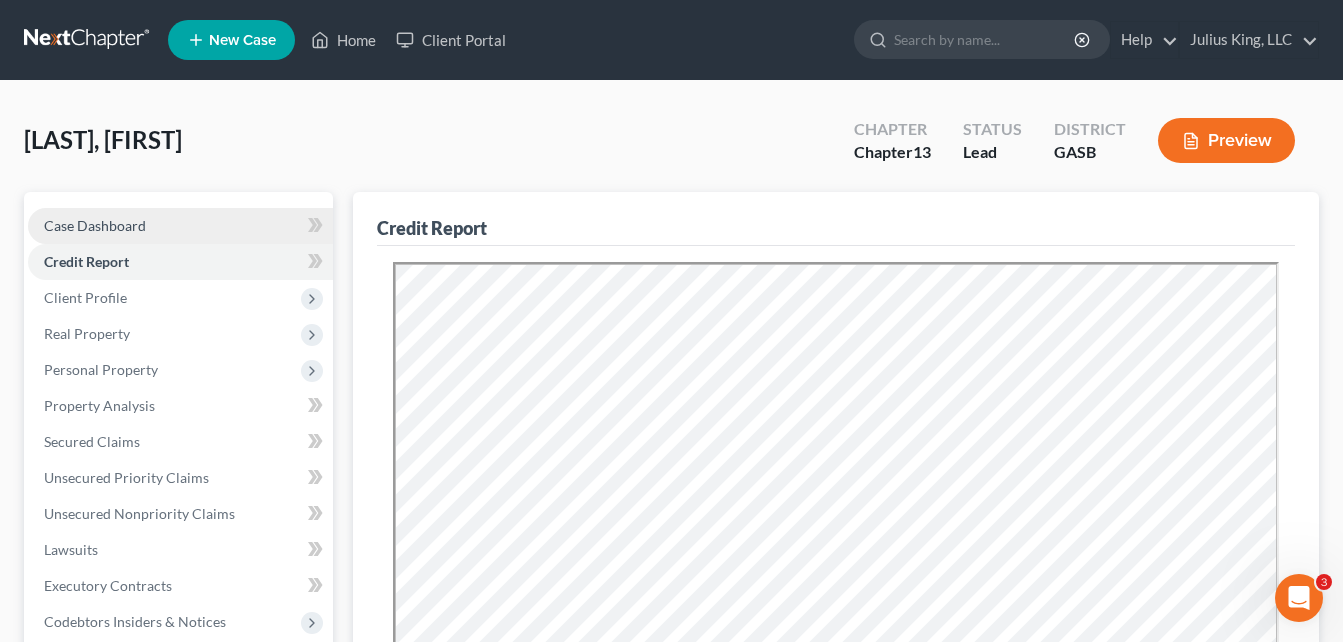 click on "Case Dashboard" at bounding box center [95, 225] 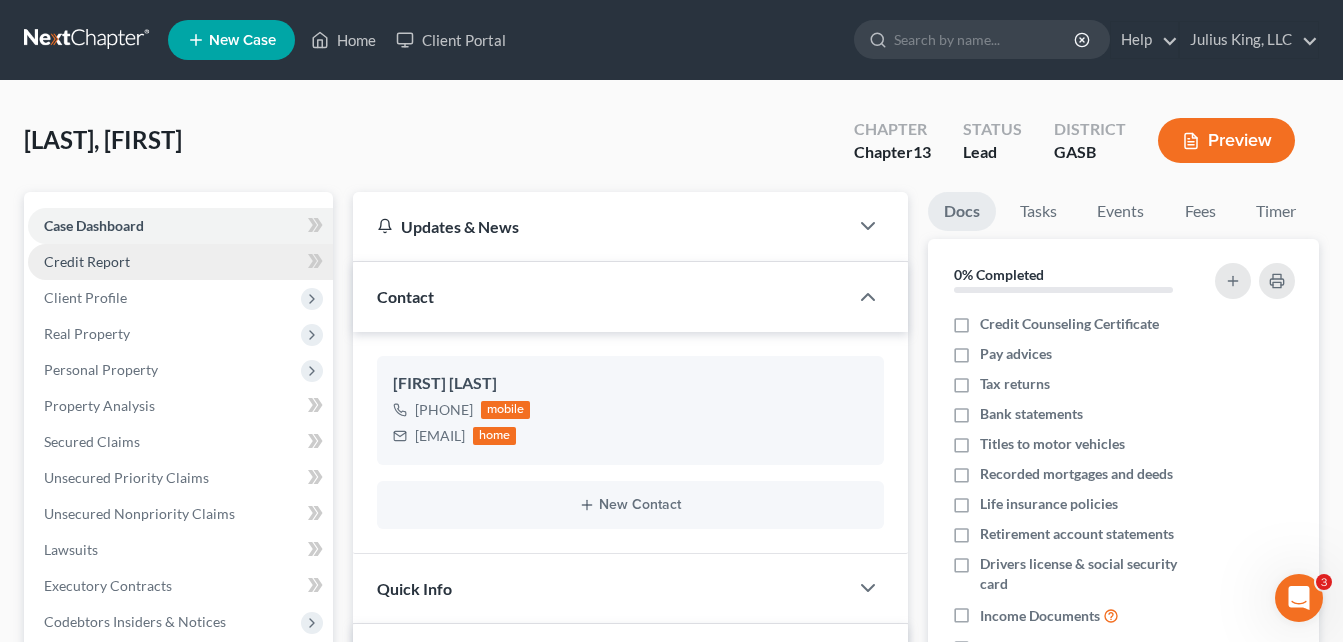 click on "Credit Report" at bounding box center (87, 261) 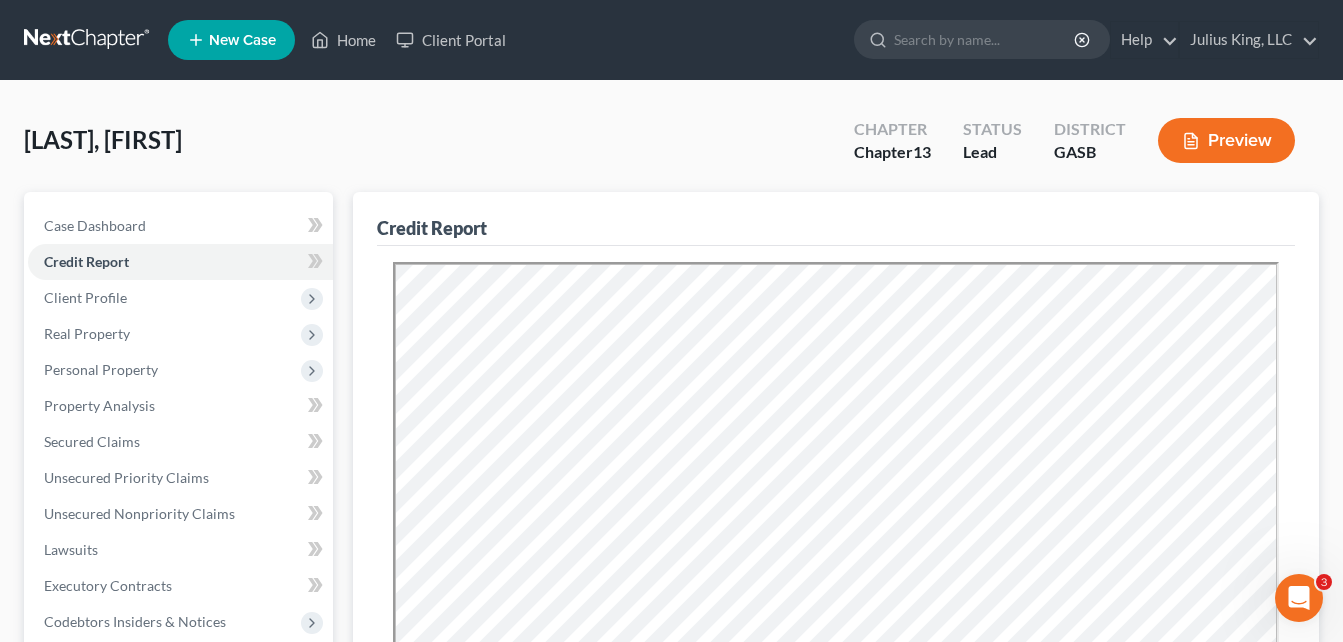 scroll, scrollTop: 0, scrollLeft: 0, axis: both 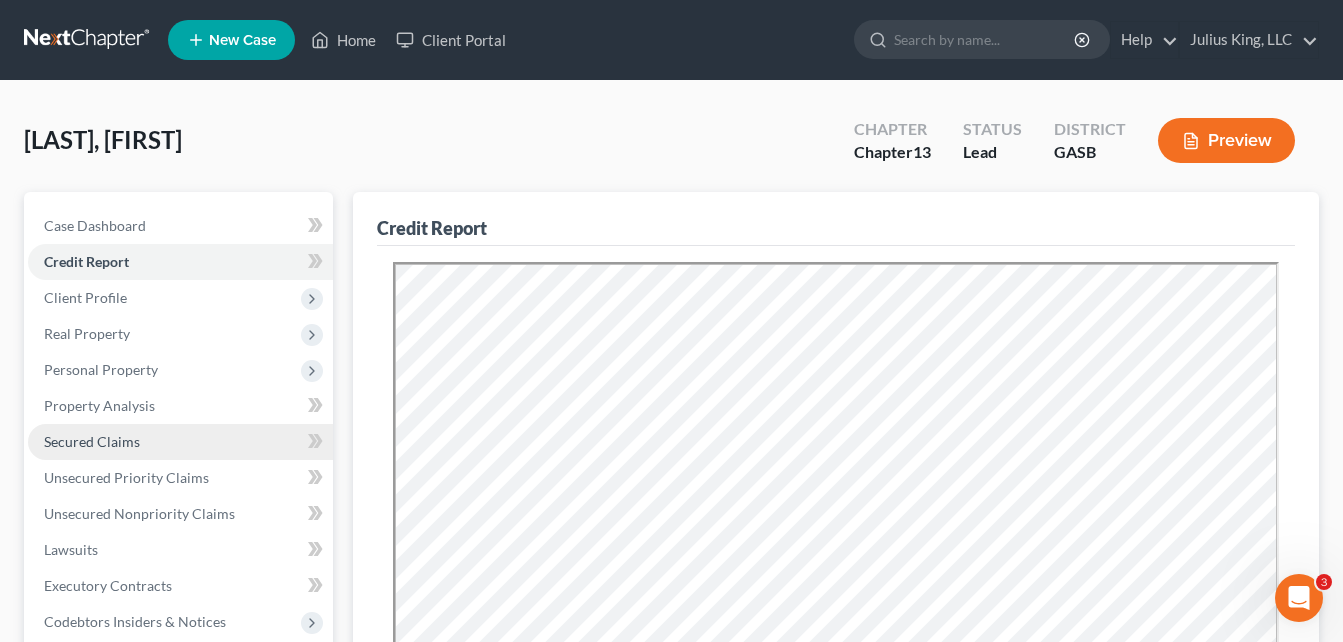 click on "Secured Claims" at bounding box center [92, 441] 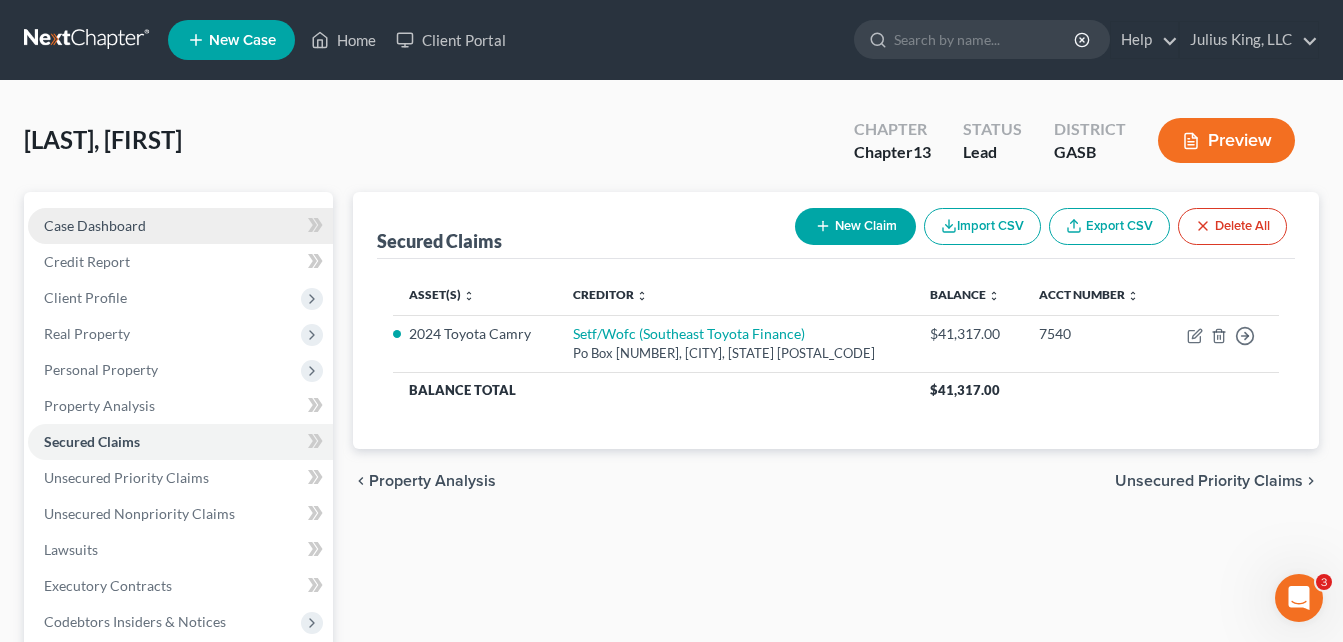 click on "Case Dashboard" at bounding box center [95, 225] 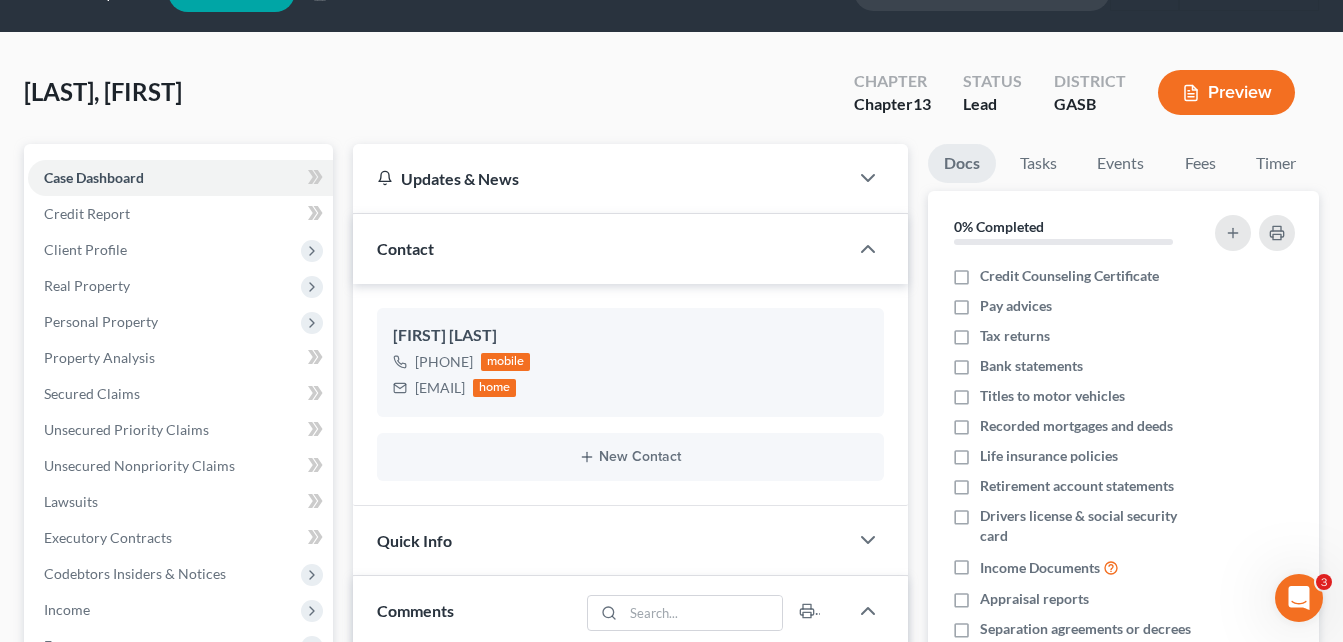 scroll, scrollTop: 0, scrollLeft: 0, axis: both 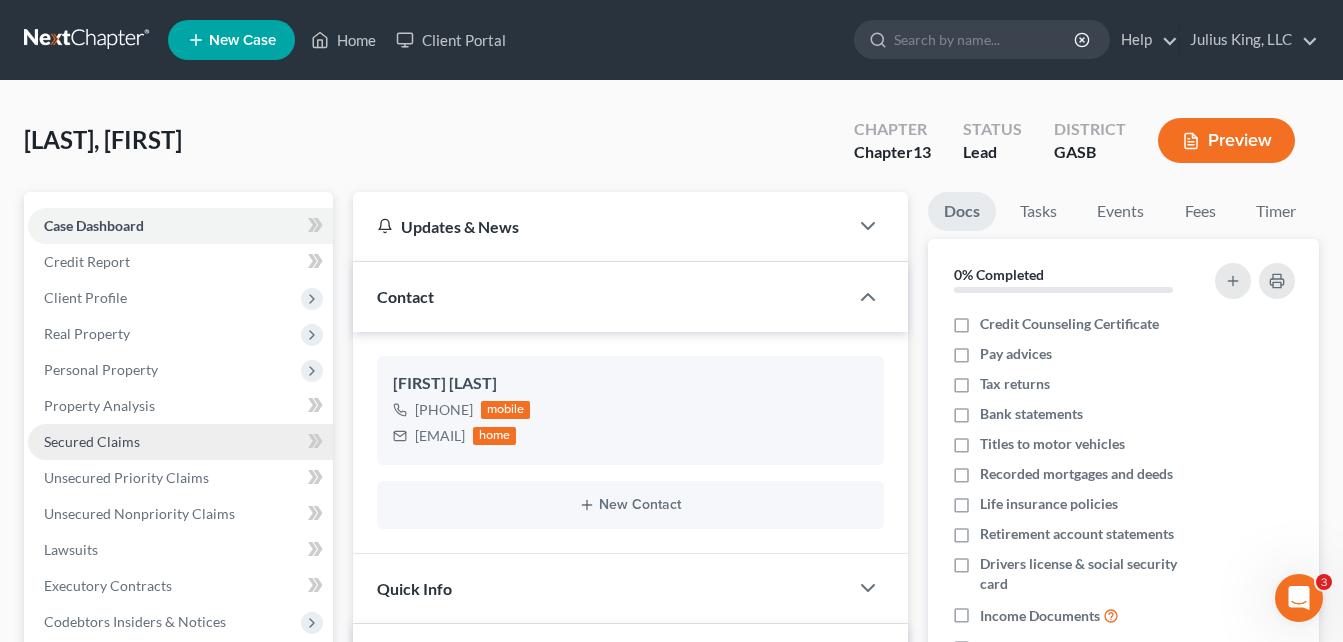 click on "Secured Claims" at bounding box center (92, 441) 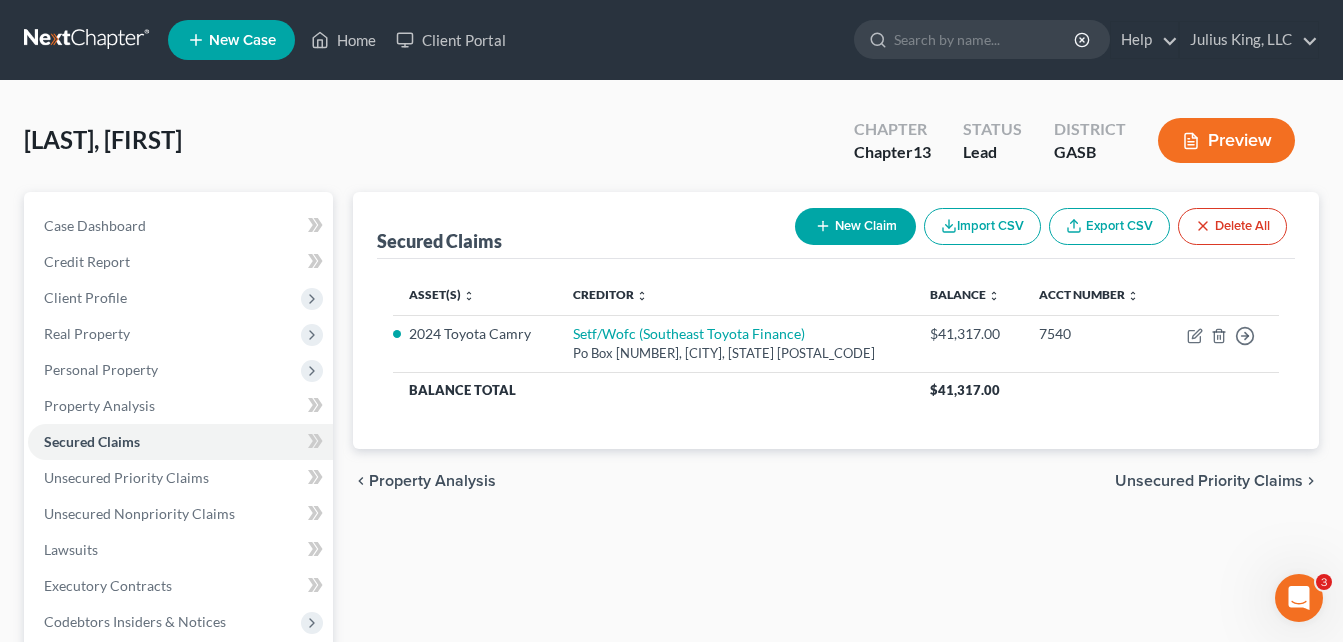 click on "Secured Claims New Claim
Import CSV
Export CSV Delete All
Asset(s)  expand_more   expand_less   unfold_more Creditor  expand_more   expand_less   unfold_more Balance  expand_more   expand_less   unfold_more Acct Number  expand_more   expand_less   unfold_more 2024 Toyota Camry Setf/Wofc (SOUTHEAST TOYOTA FINANCE) Po Box [NUMBER], [CITY], [STATE] [POSTAL_CODE] $[PRICE] [NUMBER] Move to E Move to F Move to G Move to Notice Only Balance Total $[PRICE]
Previous
1
Next" at bounding box center (836, 320) 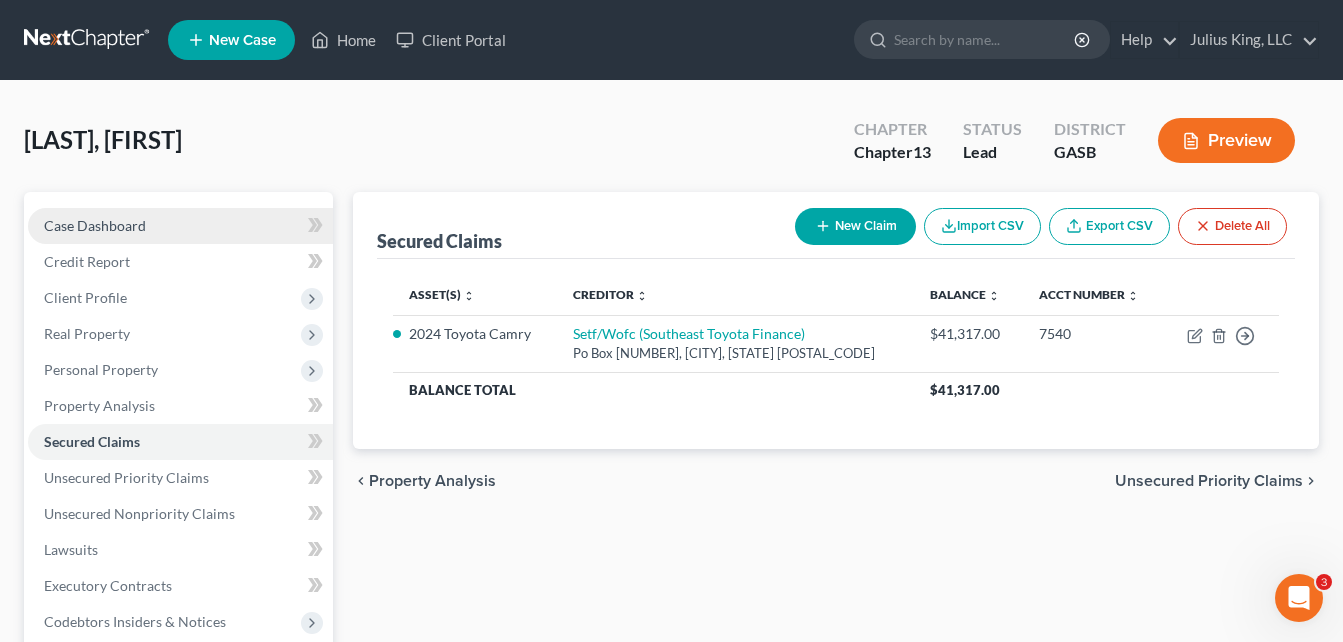 click on "Case Dashboard" at bounding box center [180, 226] 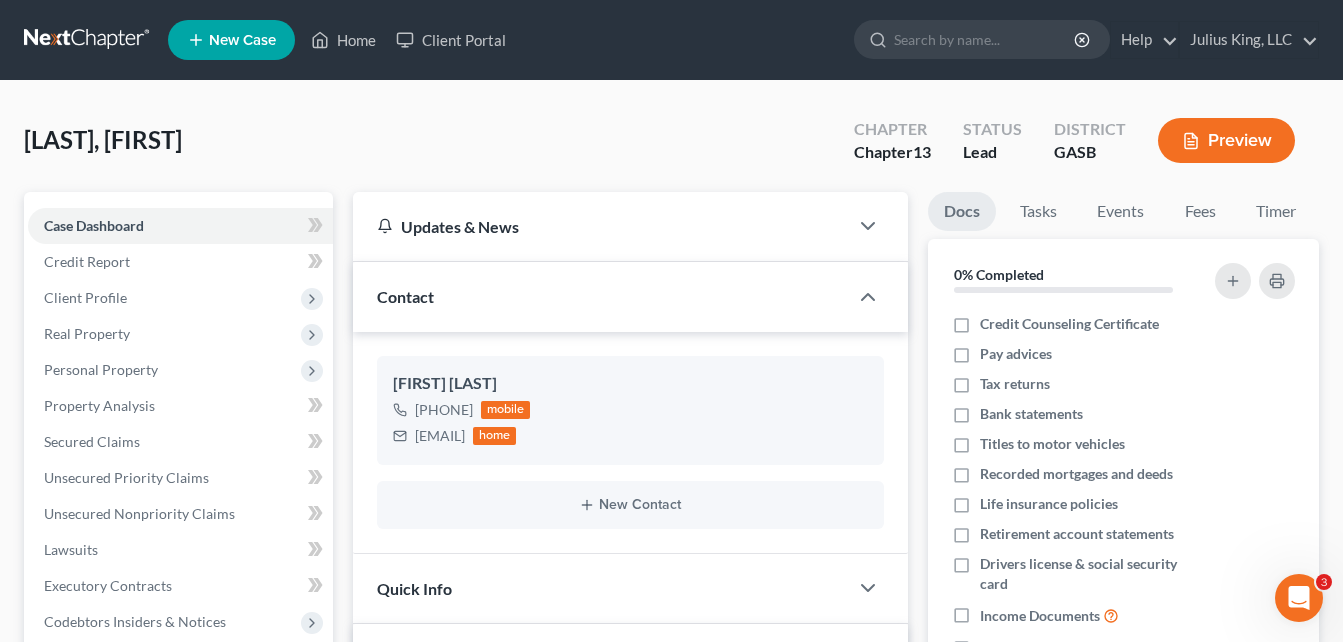click on "[LAST], [FIRST] Upgraded Chapter Chapter  13 Status Lead District GASB Preview" at bounding box center (671, 148) 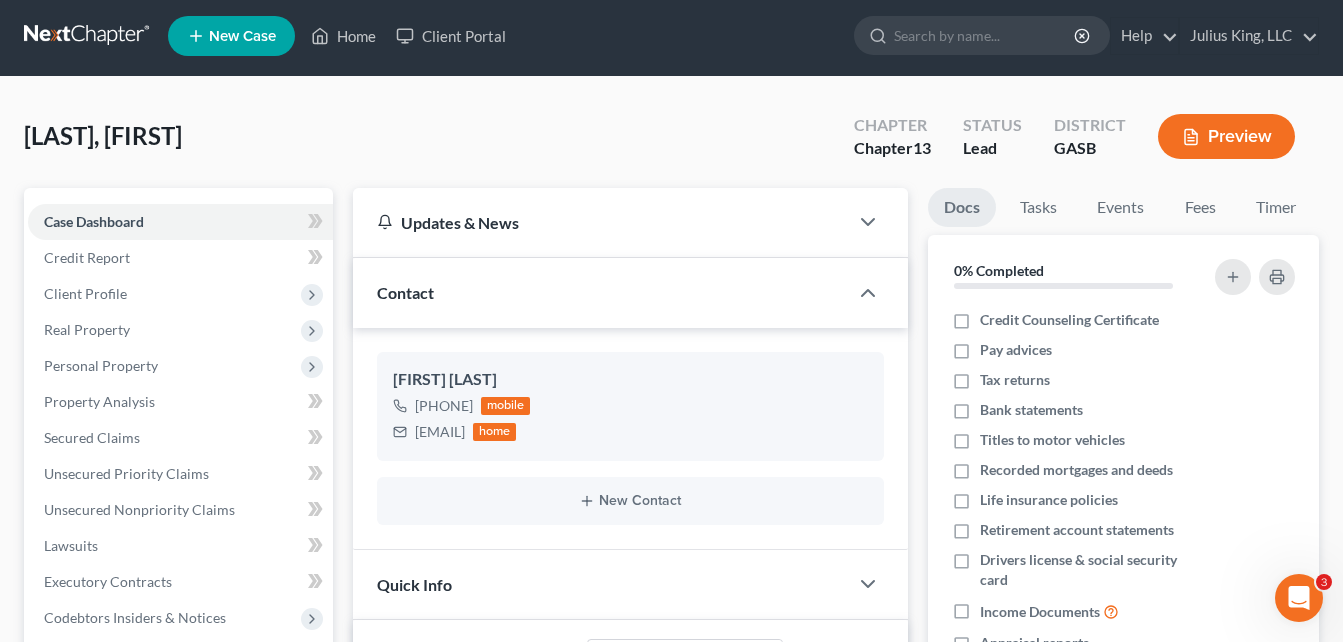 scroll, scrollTop: 0, scrollLeft: 0, axis: both 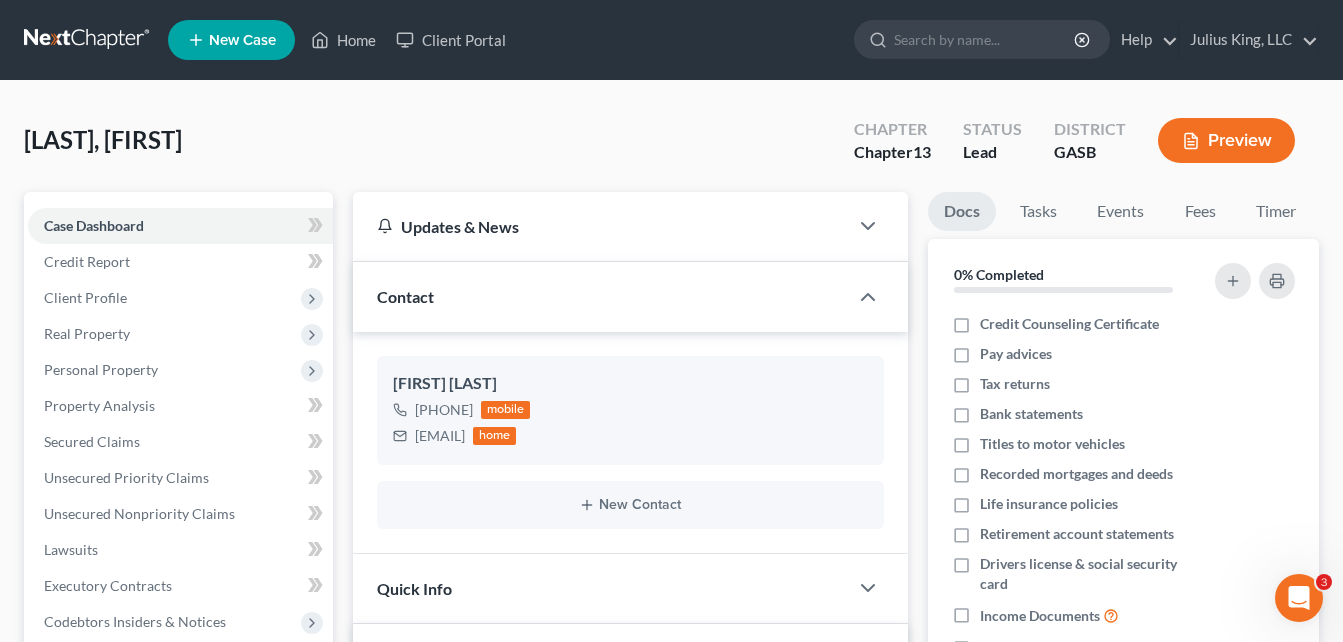 click on "[LAST], [FIRST] Upgraded Chapter Chapter  13 Status Lead District GASB Preview" at bounding box center [671, 148] 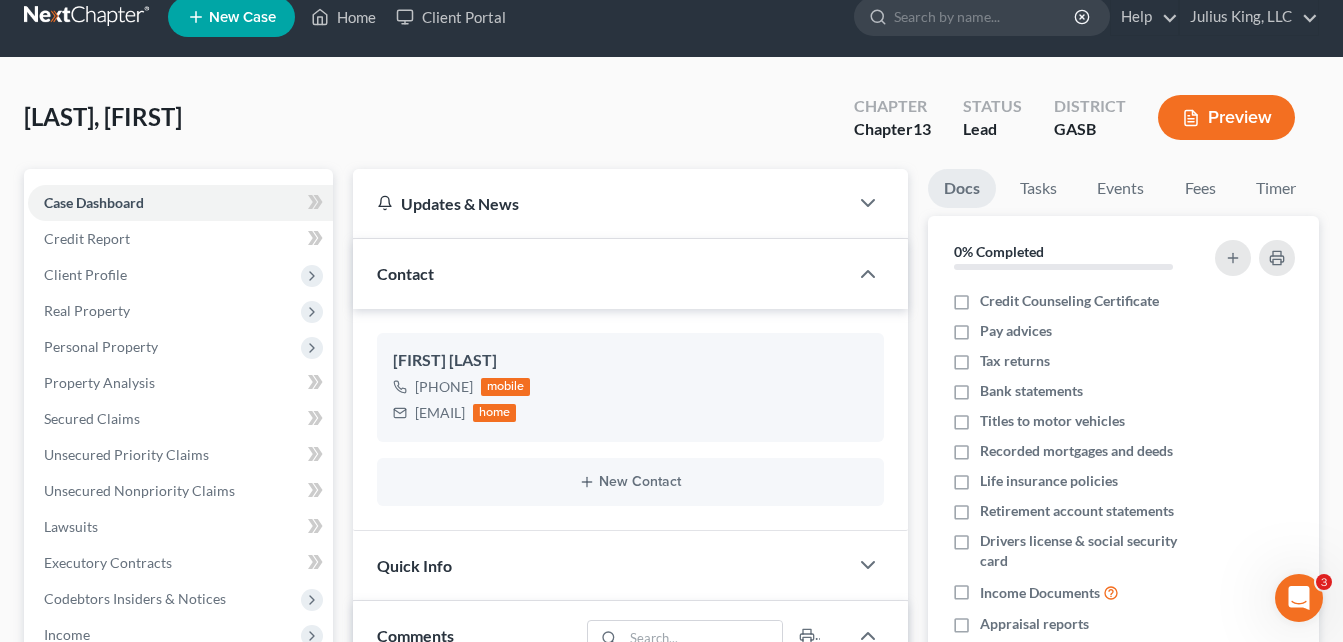 scroll, scrollTop: 0, scrollLeft: 0, axis: both 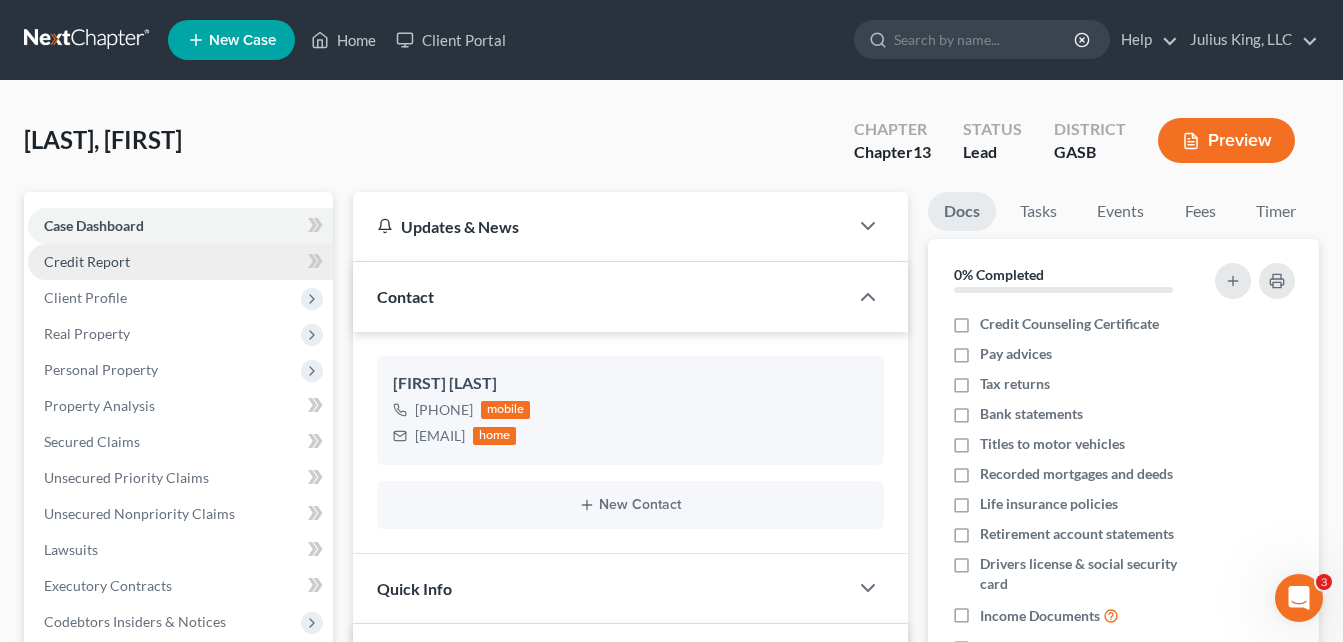 click on "Credit Report" at bounding box center (180, 262) 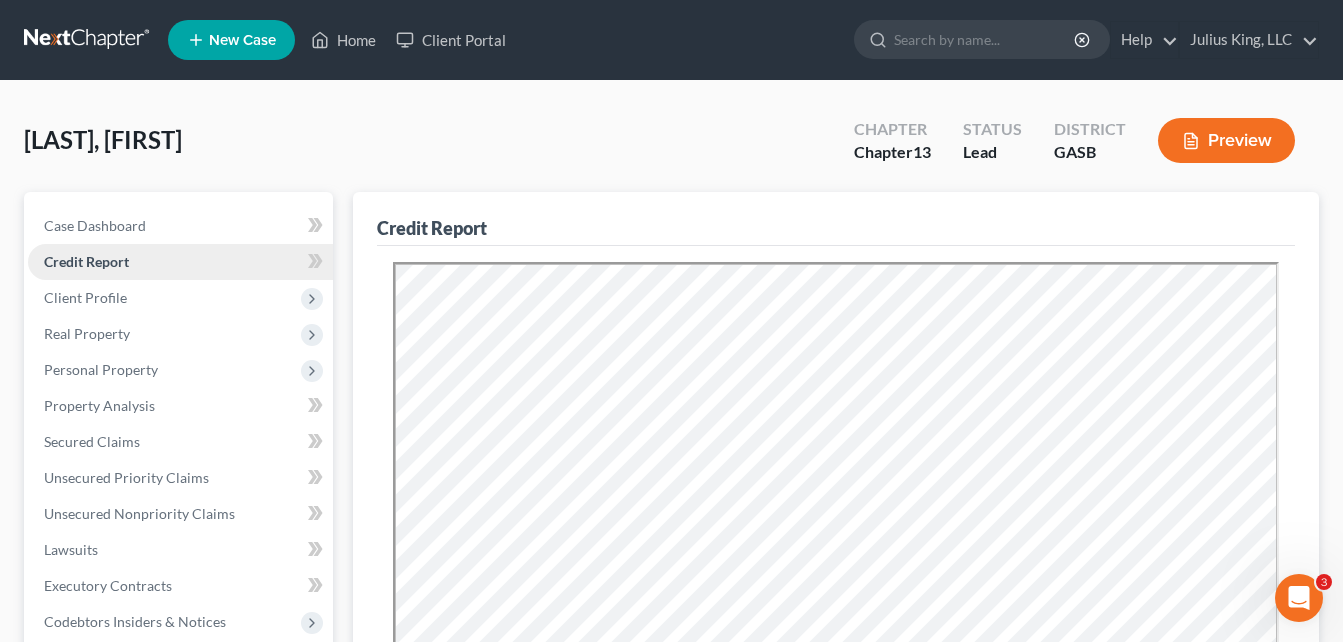 scroll, scrollTop: 0, scrollLeft: 0, axis: both 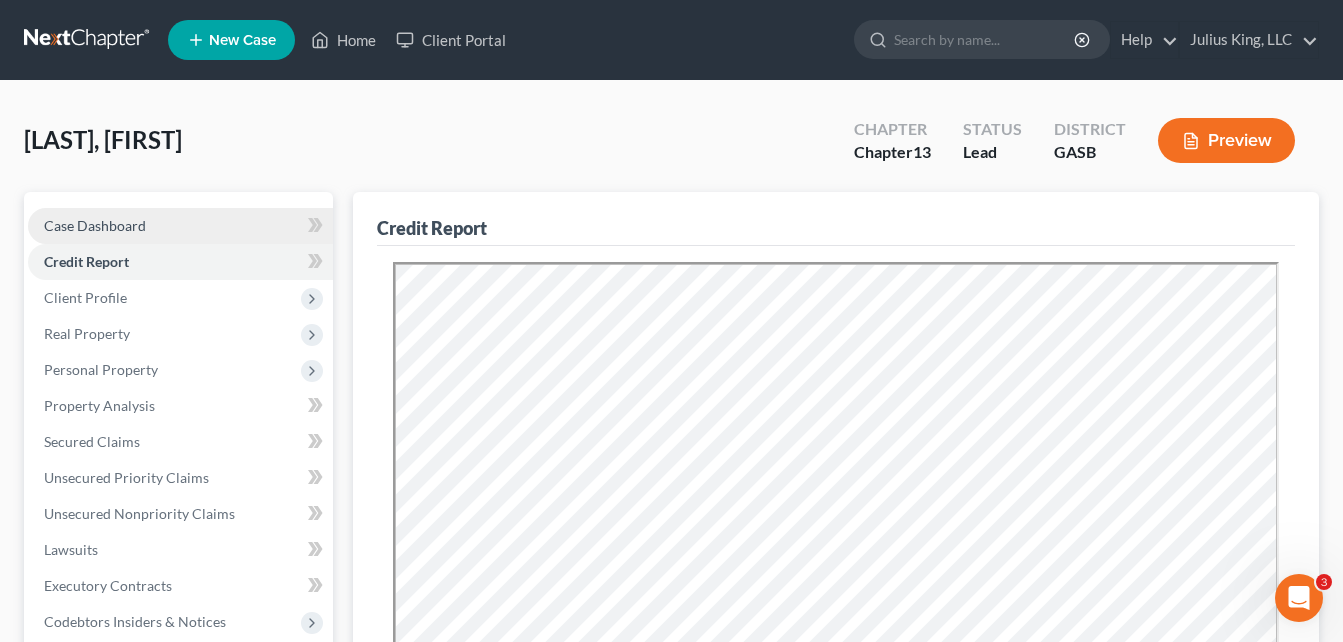 click on "Case Dashboard" at bounding box center (95, 225) 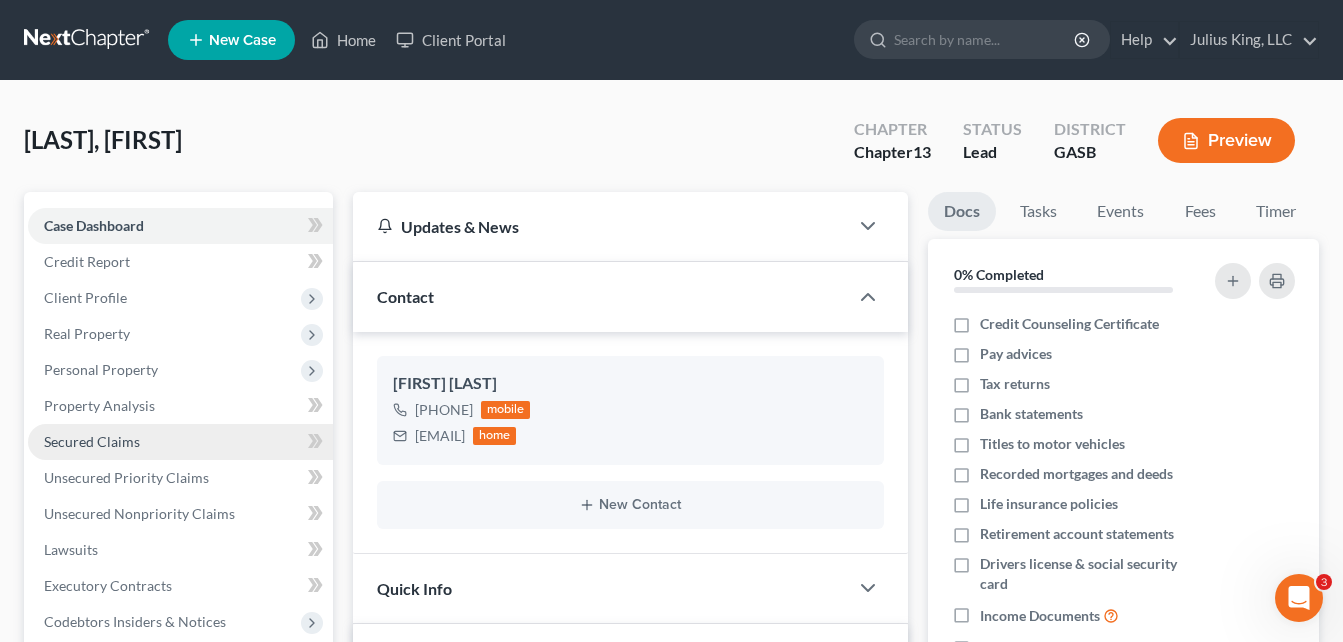 click on "Secured Claims" at bounding box center [180, 442] 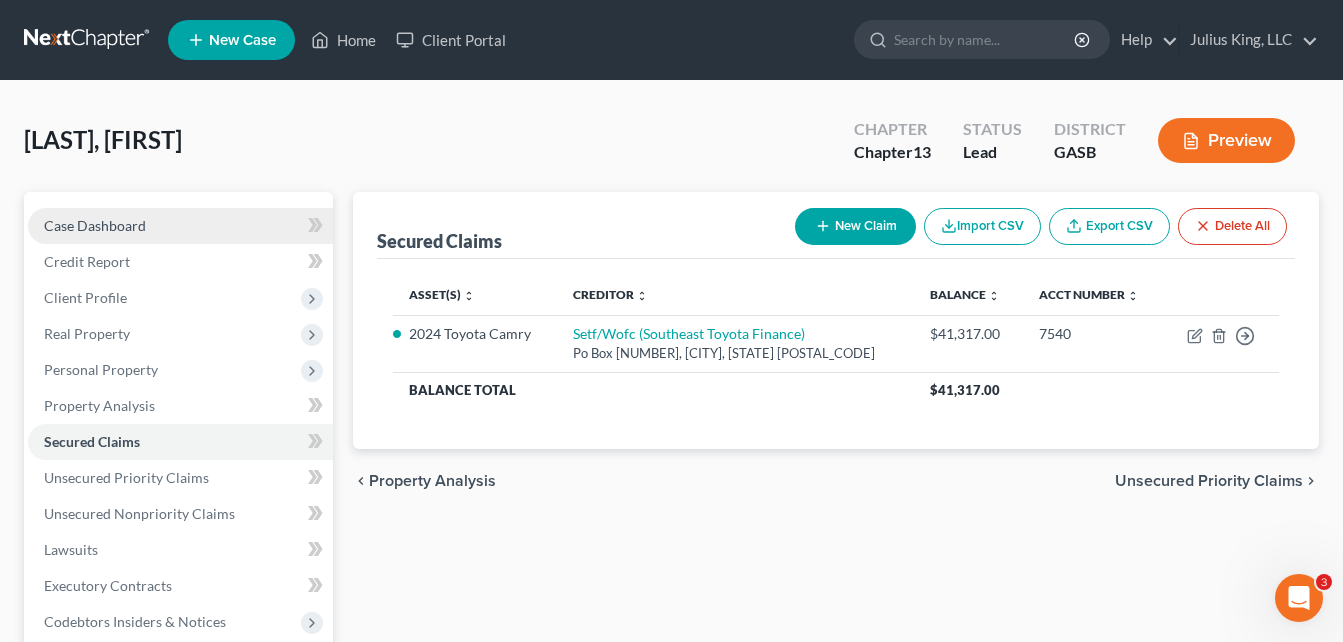 click on "Case Dashboard" at bounding box center [95, 225] 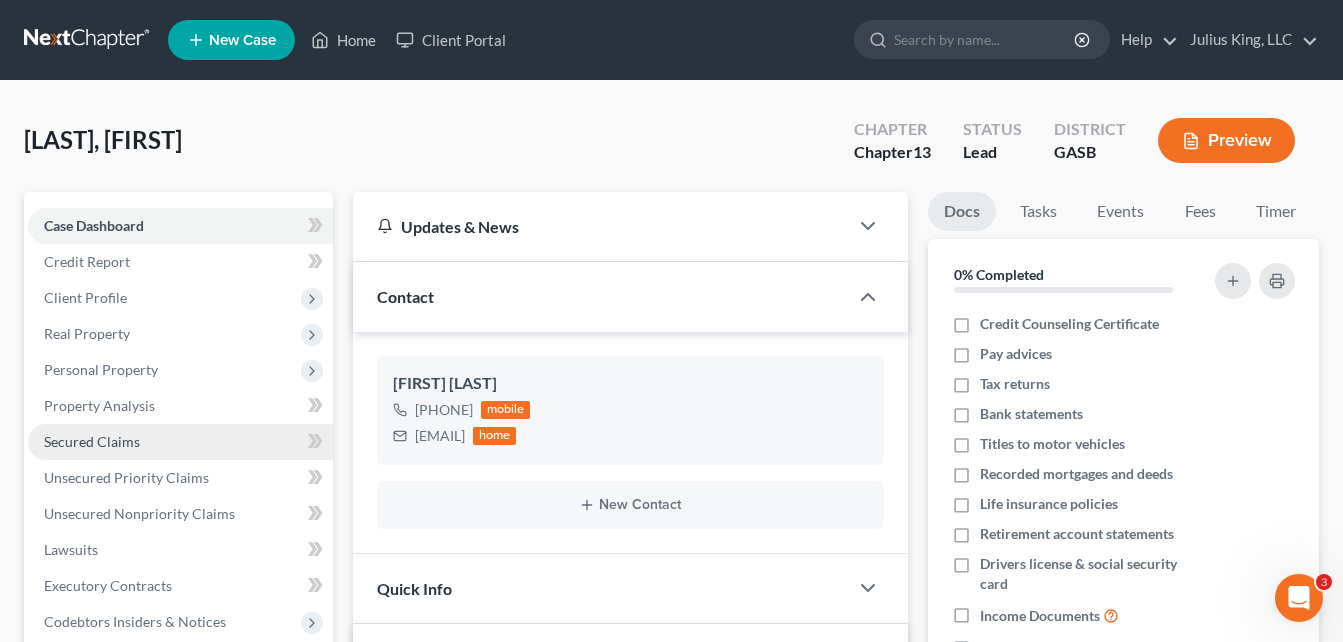 click on "Secured Claims" at bounding box center (92, 441) 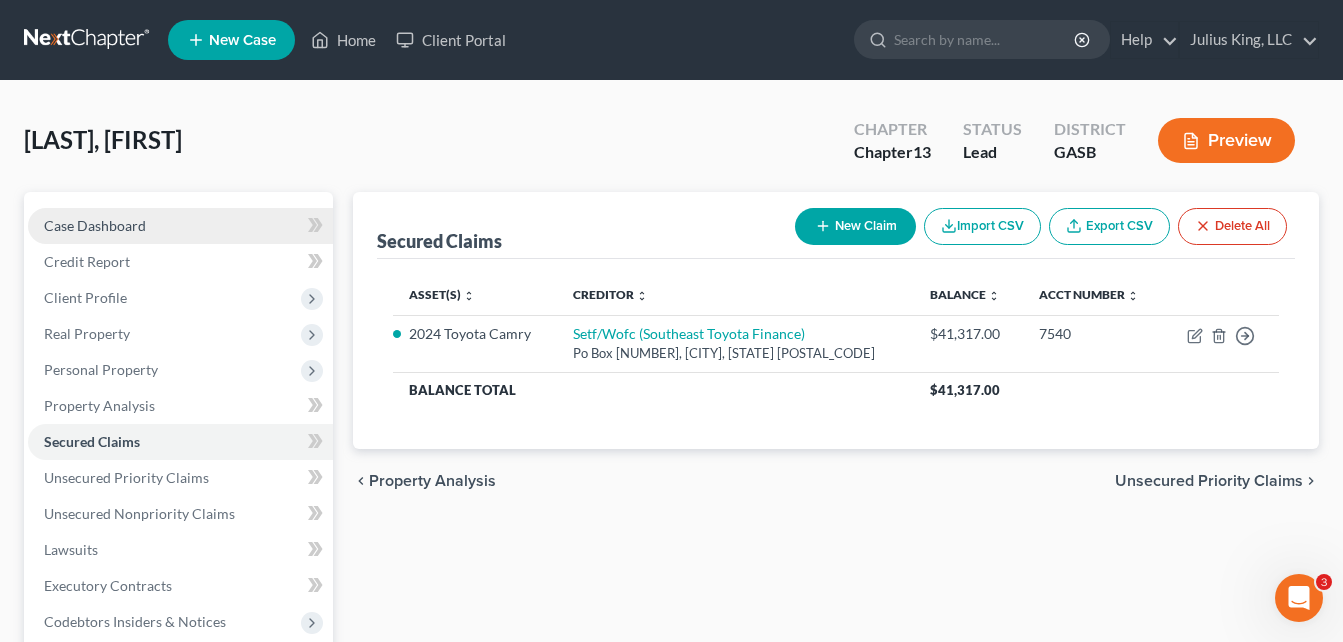 click on "Case Dashboard" at bounding box center (95, 225) 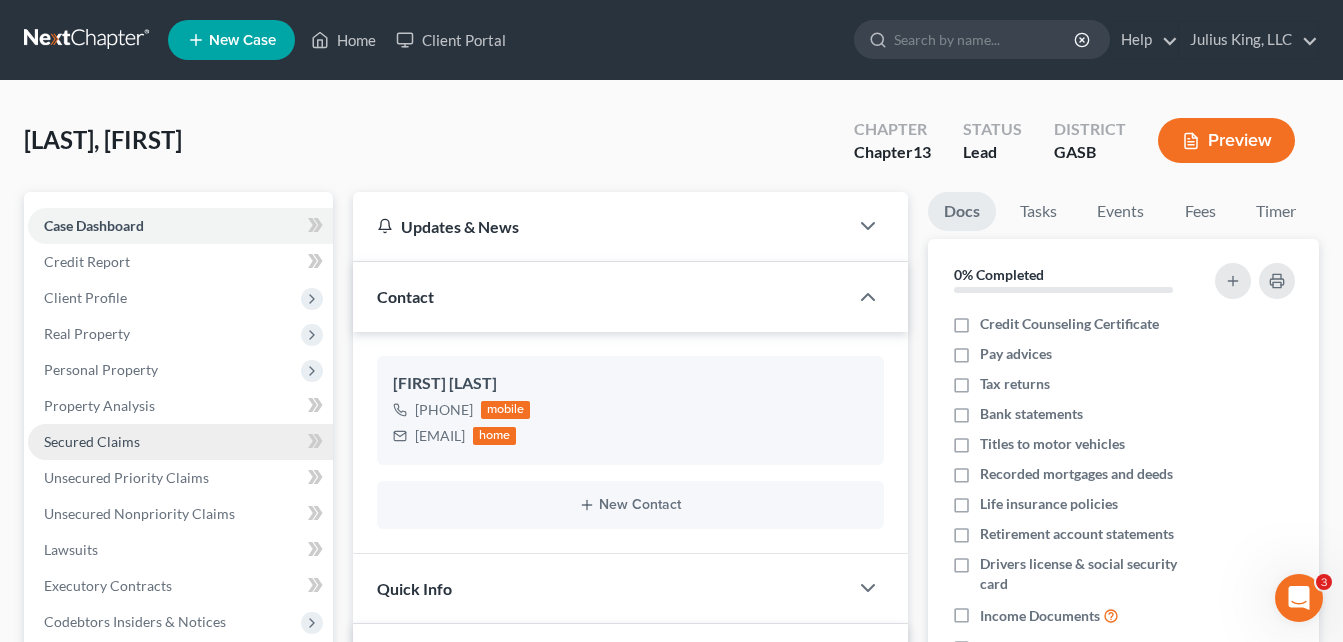 click on "Secured Claims" at bounding box center [92, 441] 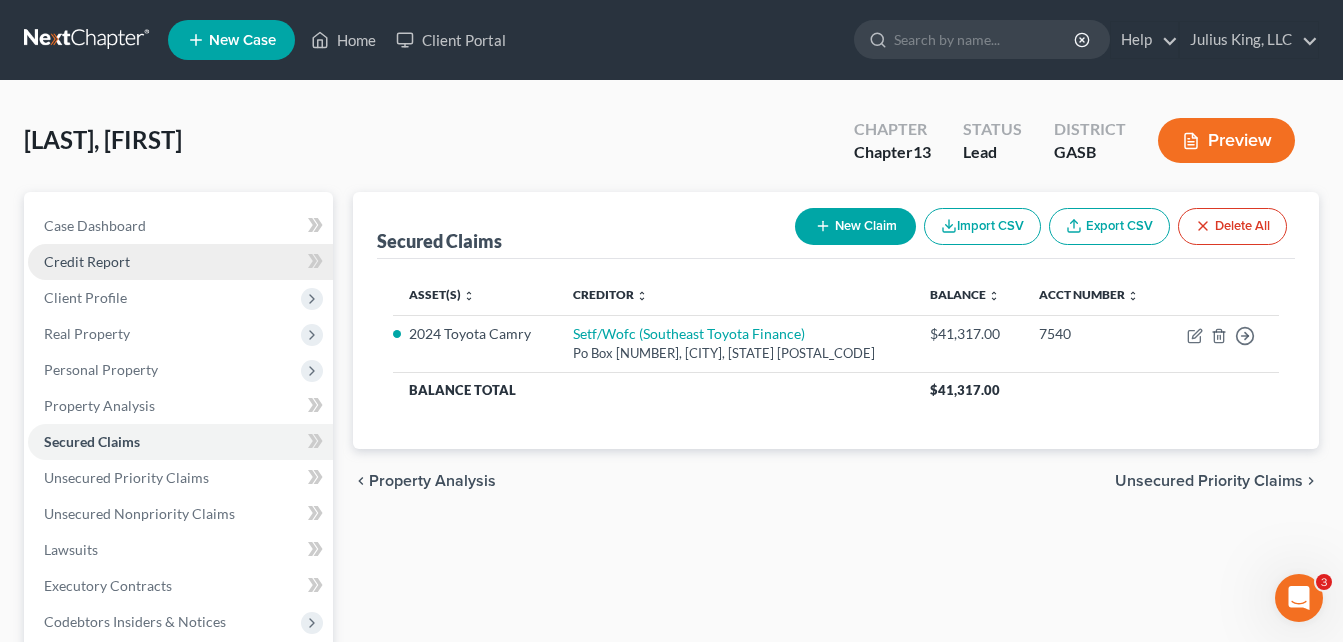 click on "Credit Report" at bounding box center [87, 261] 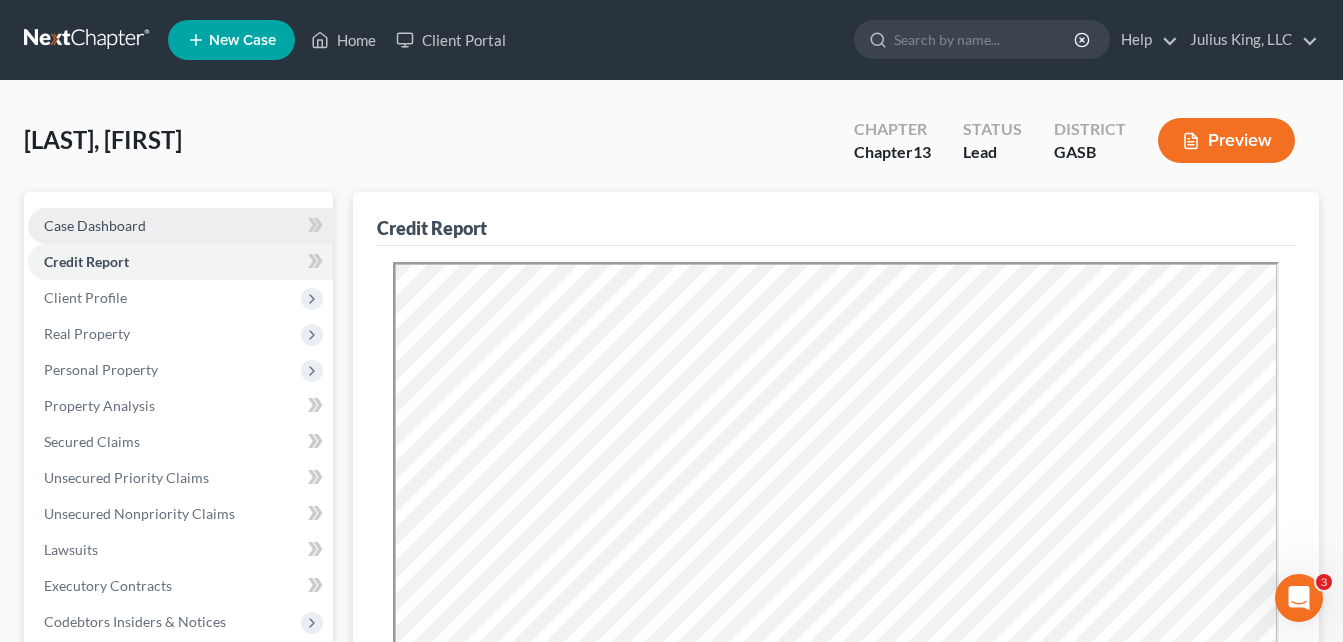 scroll, scrollTop: 0, scrollLeft: 0, axis: both 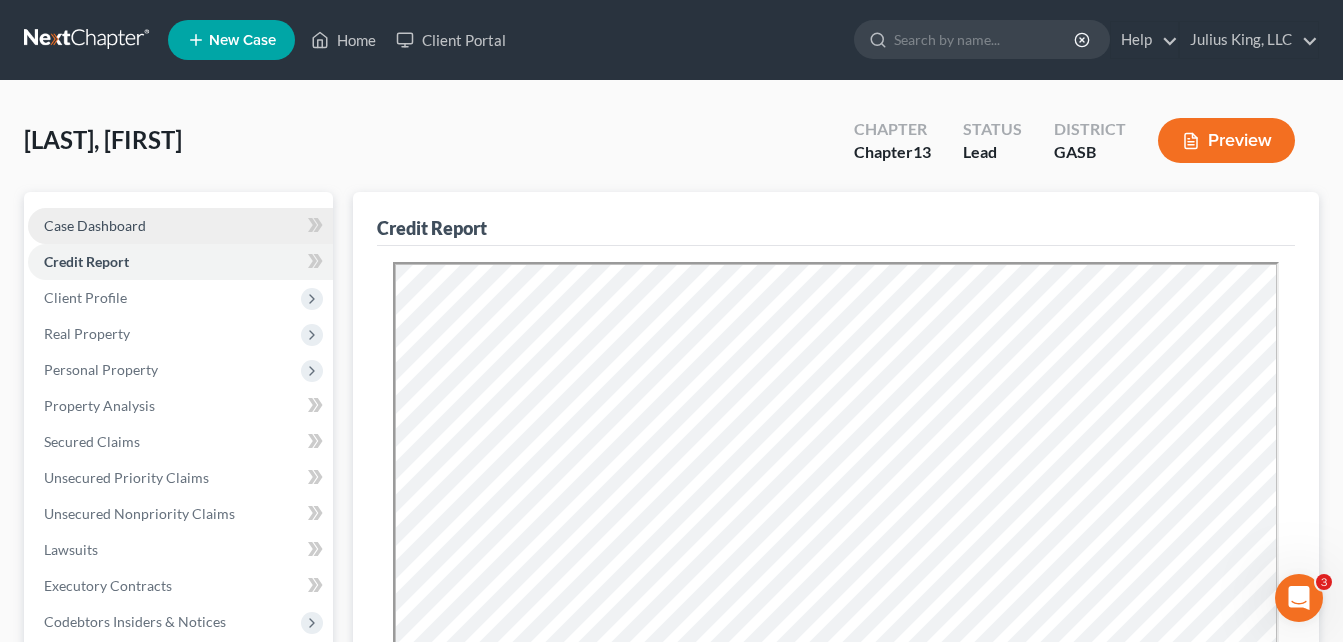 click on "Case Dashboard" at bounding box center (95, 225) 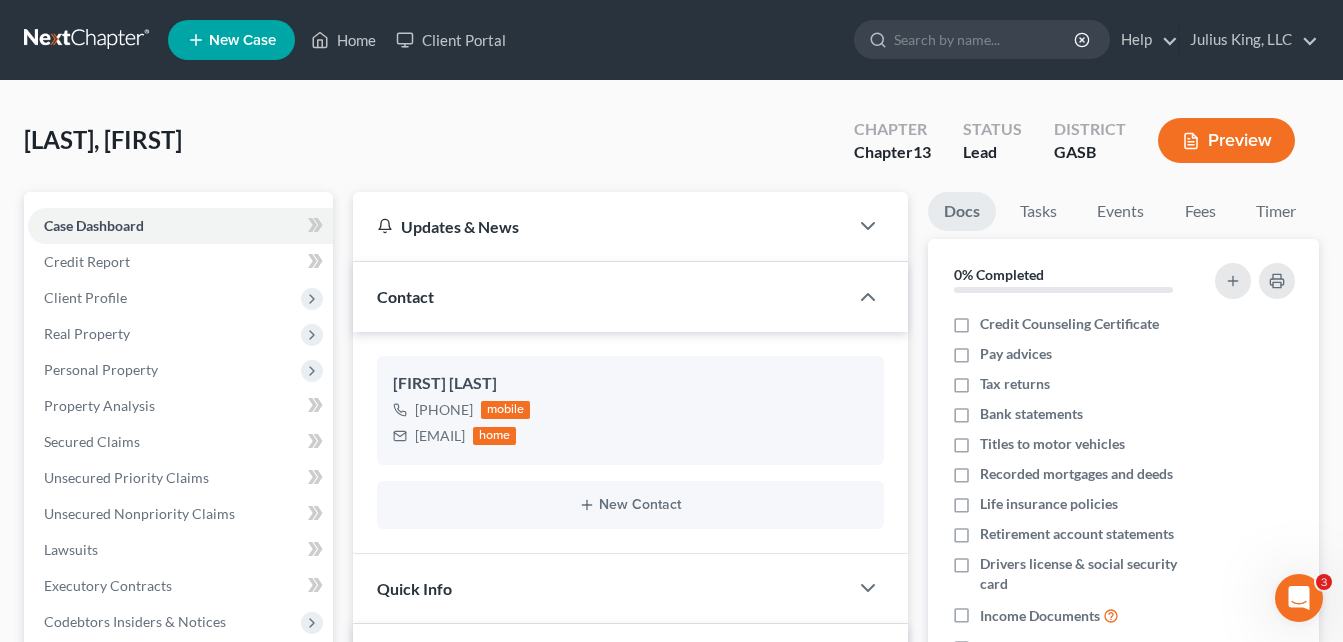 click on "[LAST], [FIRST] Upgraded Chapter Chapter  13 Status Lead District GASB Preview" at bounding box center [671, 148] 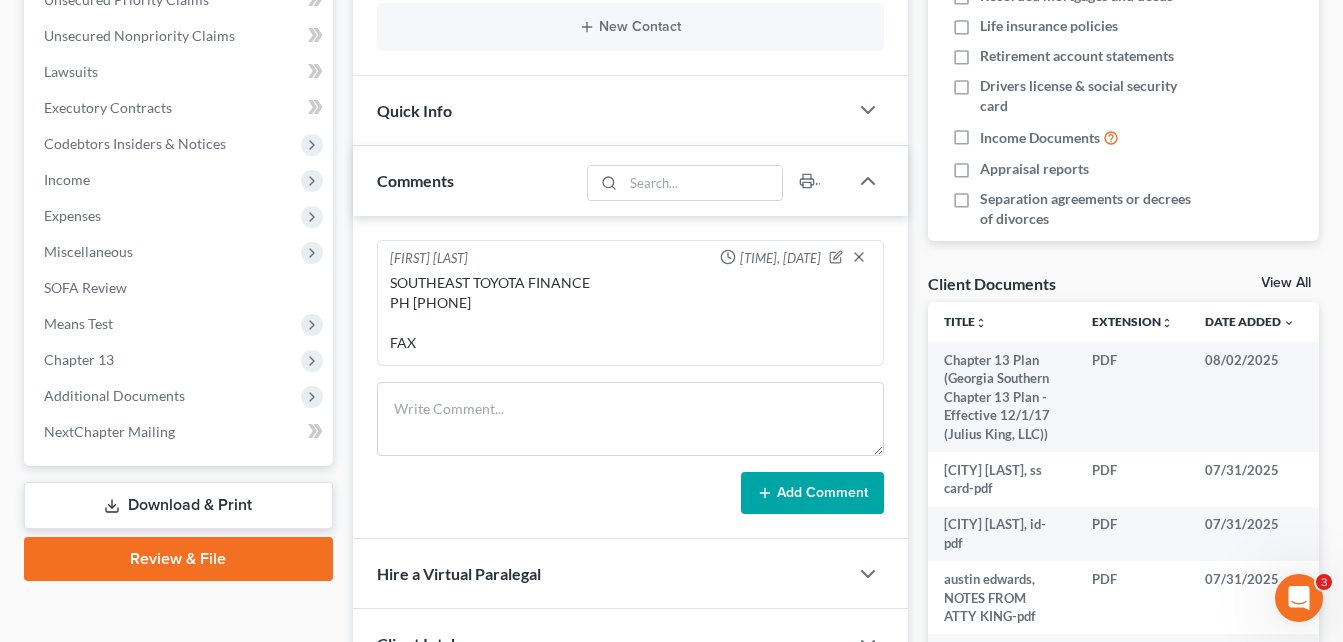 scroll, scrollTop: 520, scrollLeft: 0, axis: vertical 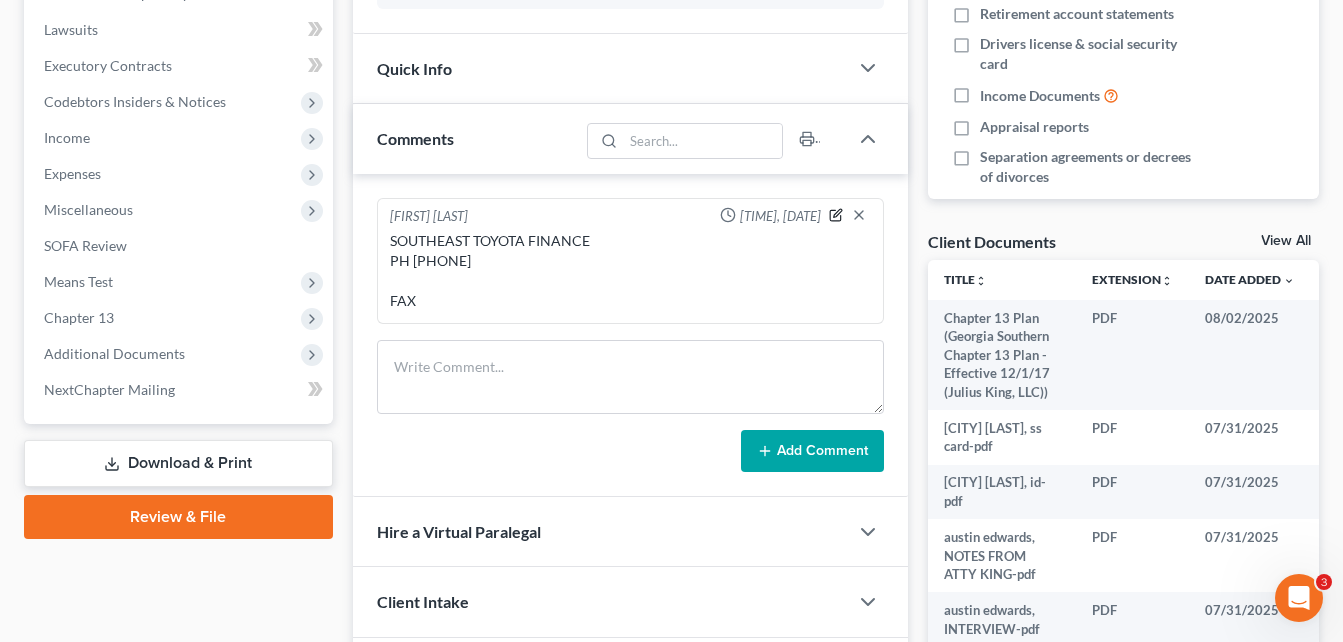 click 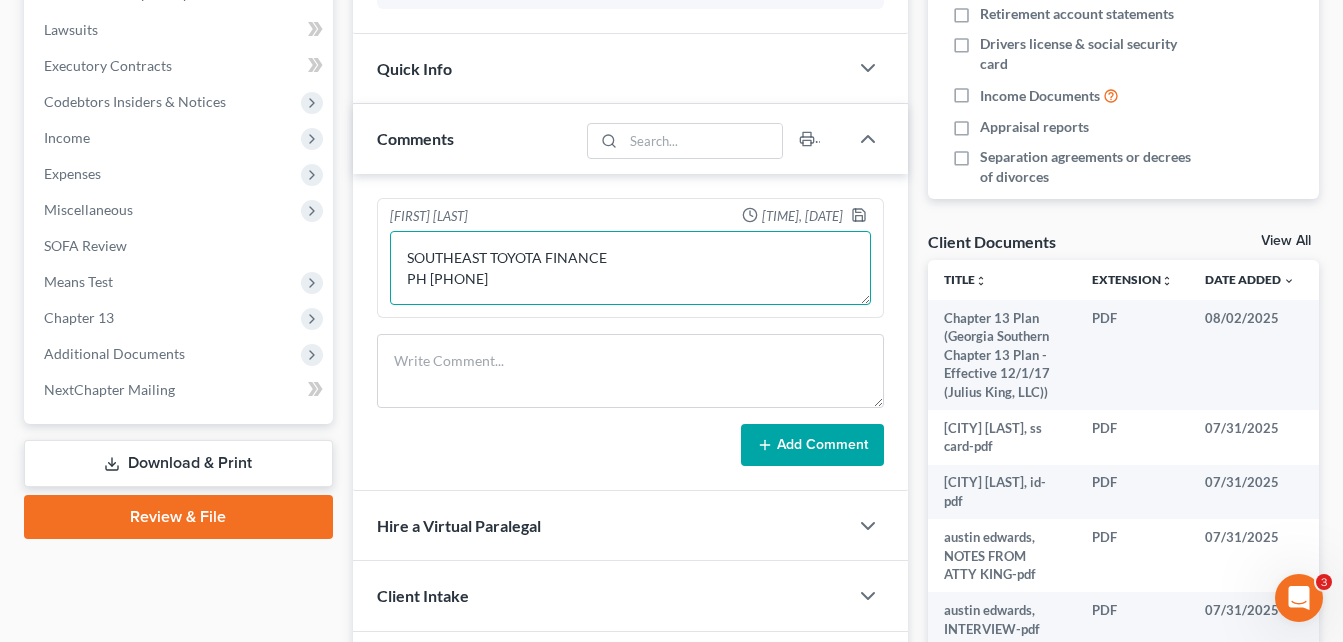 click on "SOUTHEAST TOYOTA FINANCE
PH [PHONE]
FAX" at bounding box center [630, 268] 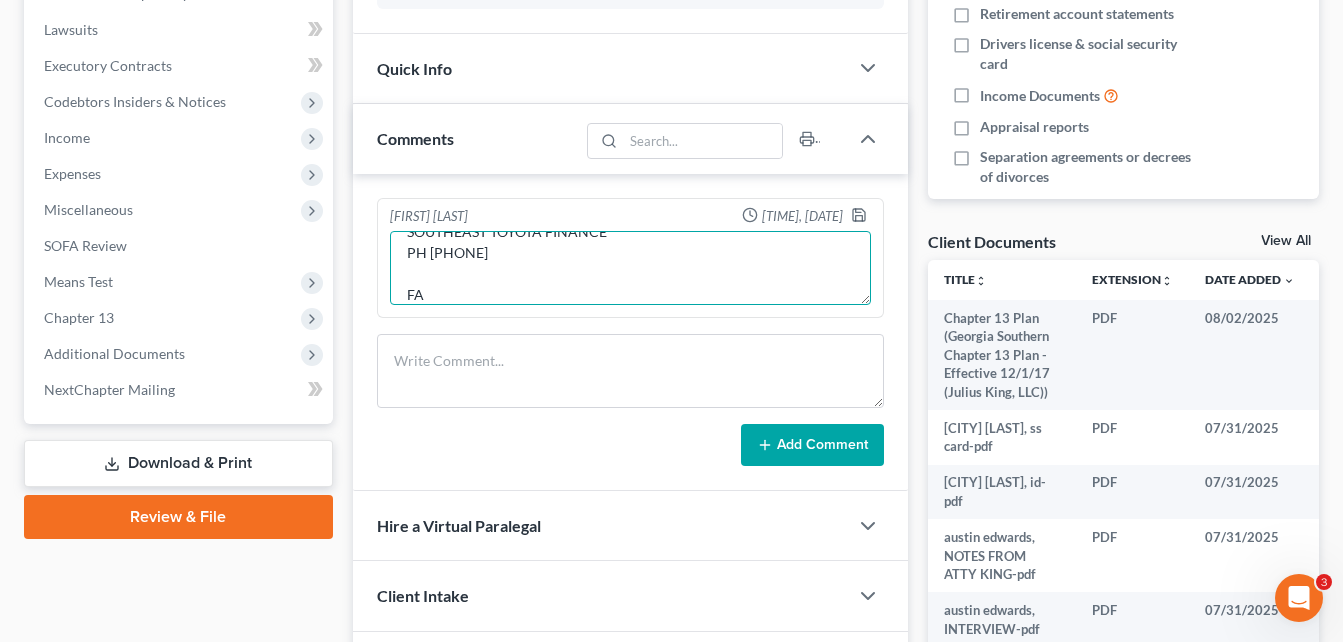 scroll, scrollTop: 47, scrollLeft: 0, axis: vertical 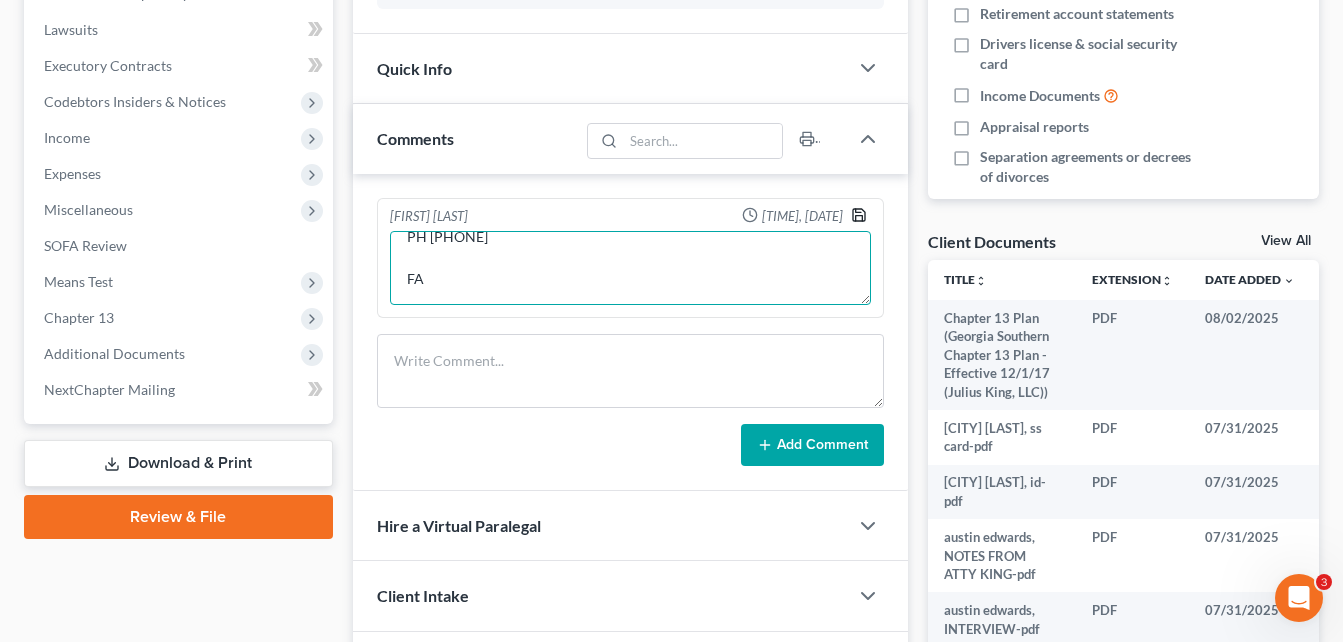 type on "SOUTHEAST TOYOTA FINANCE
PH [PHONE]
FA" 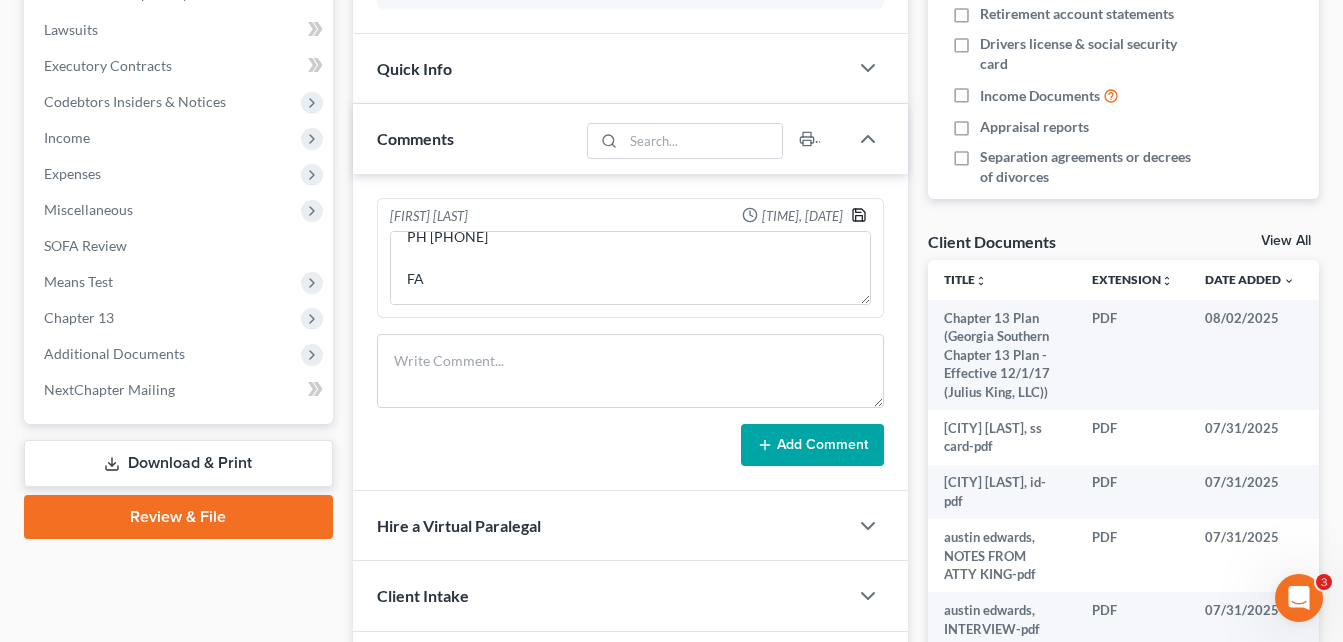 click 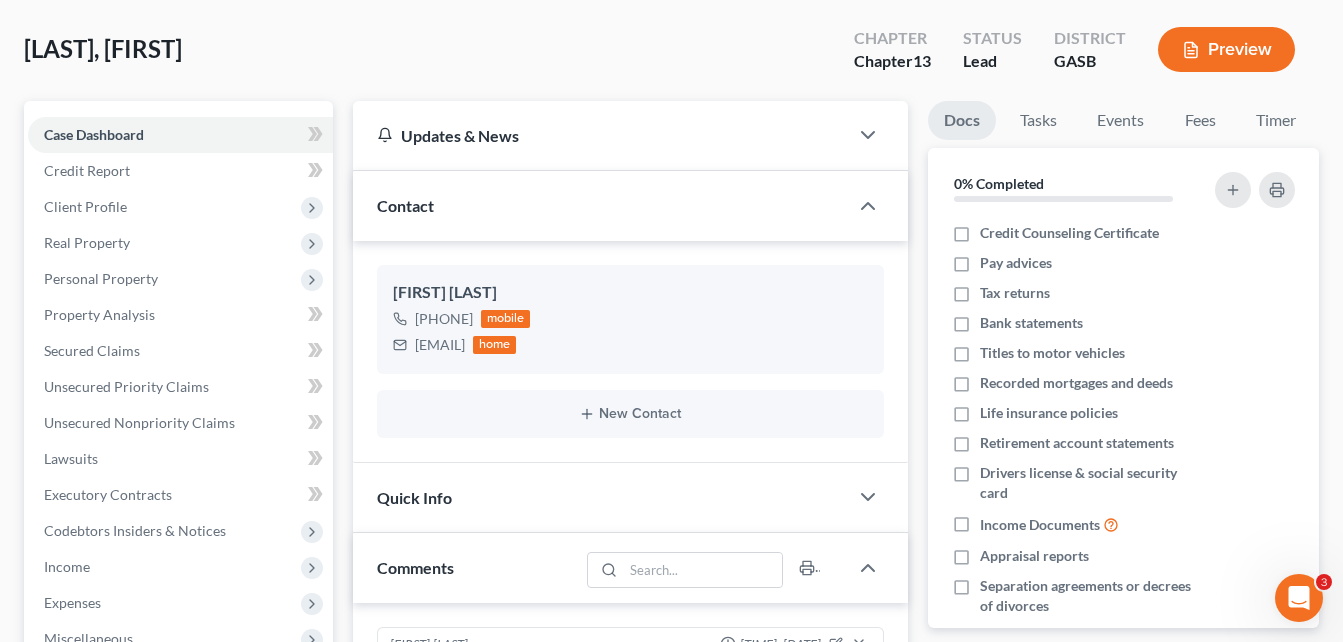 scroll, scrollTop: 0, scrollLeft: 0, axis: both 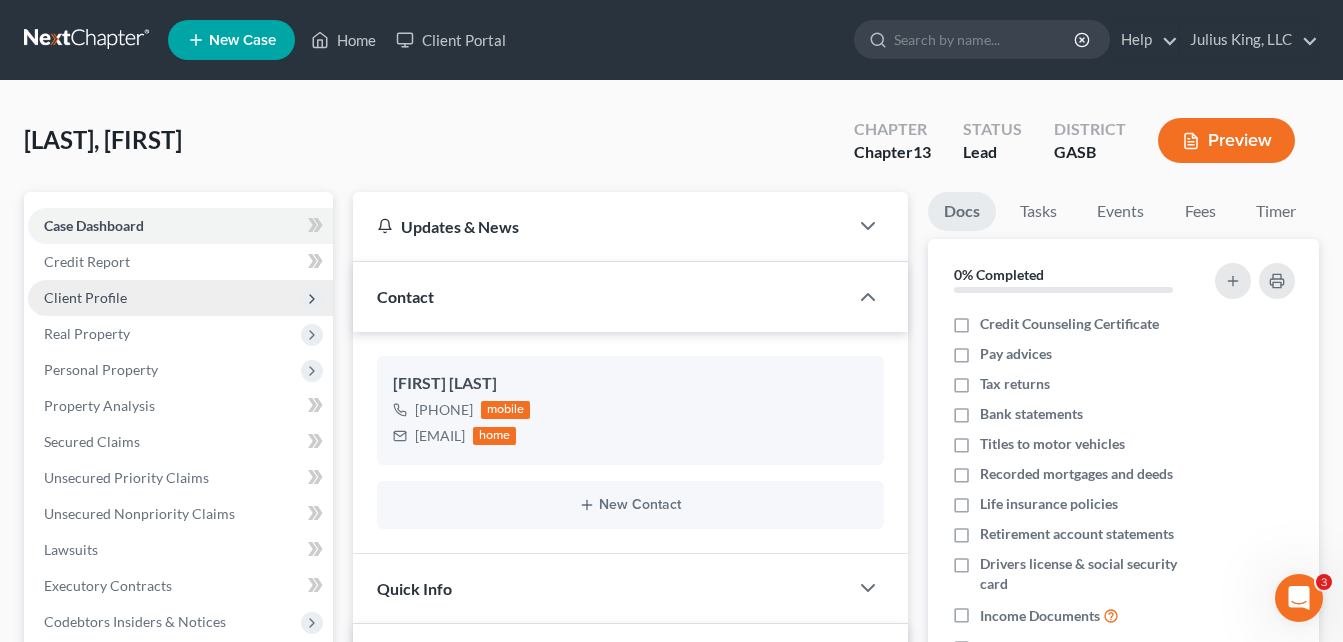 click on "Client Profile" at bounding box center [85, 297] 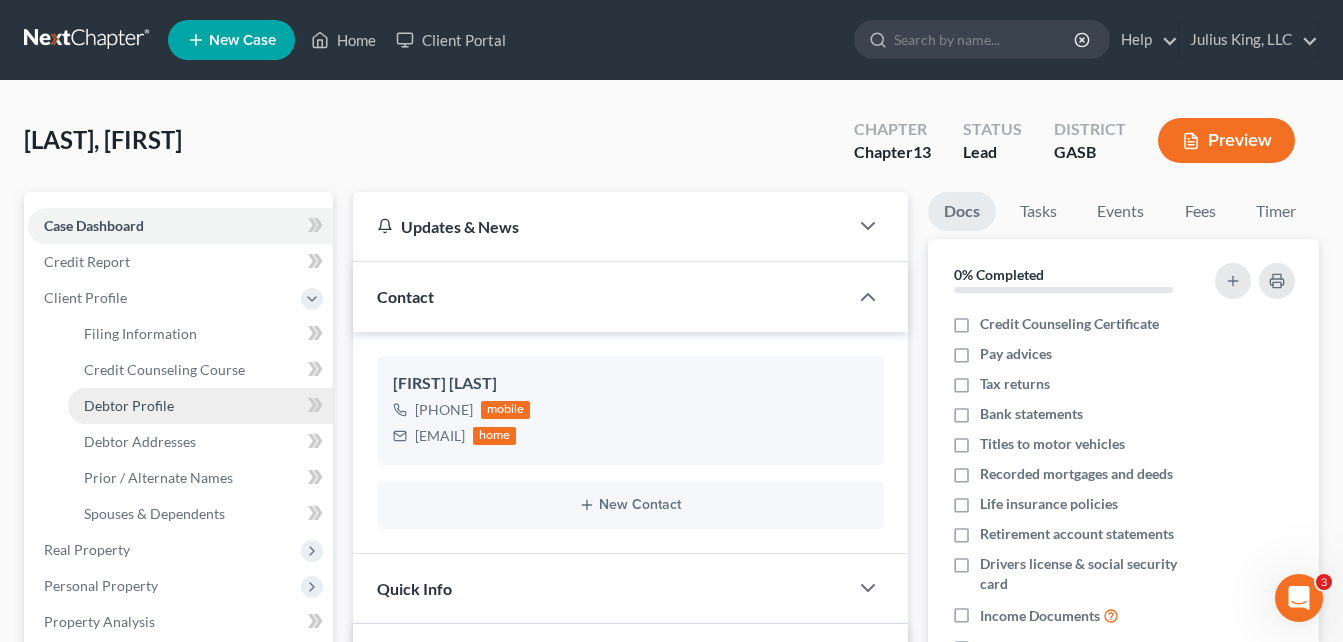 click on "Debtor Profile" at bounding box center [129, 405] 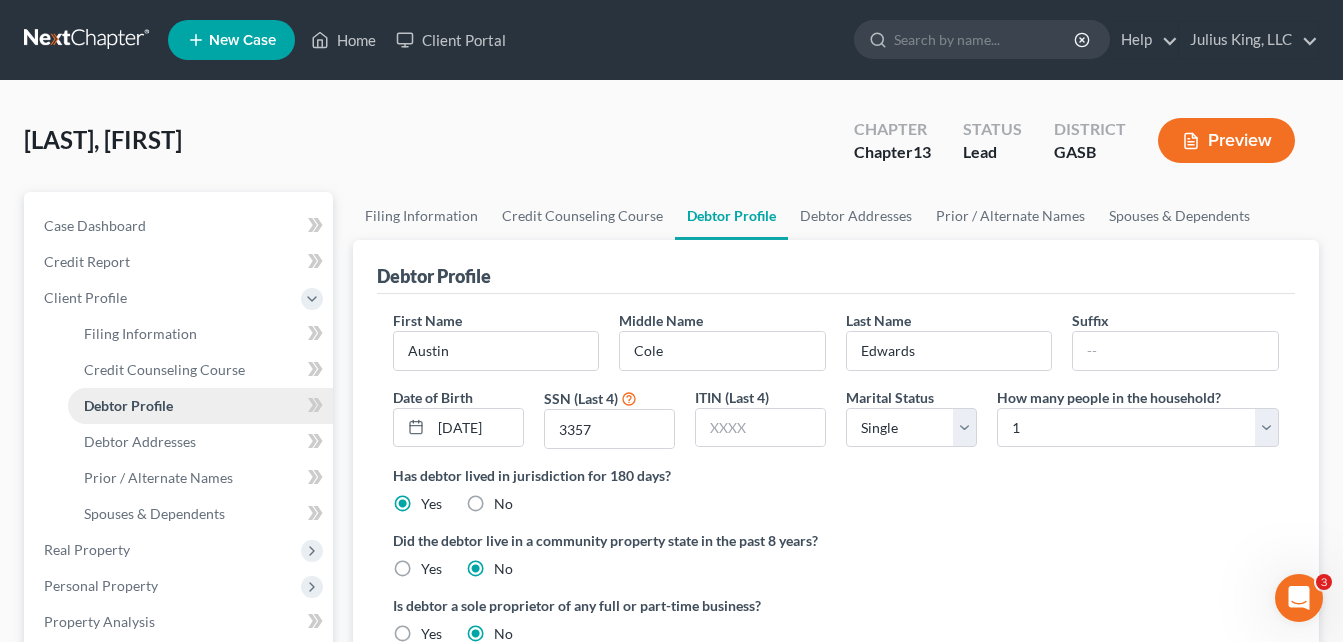 click on "Debtor Profile" at bounding box center [128, 405] 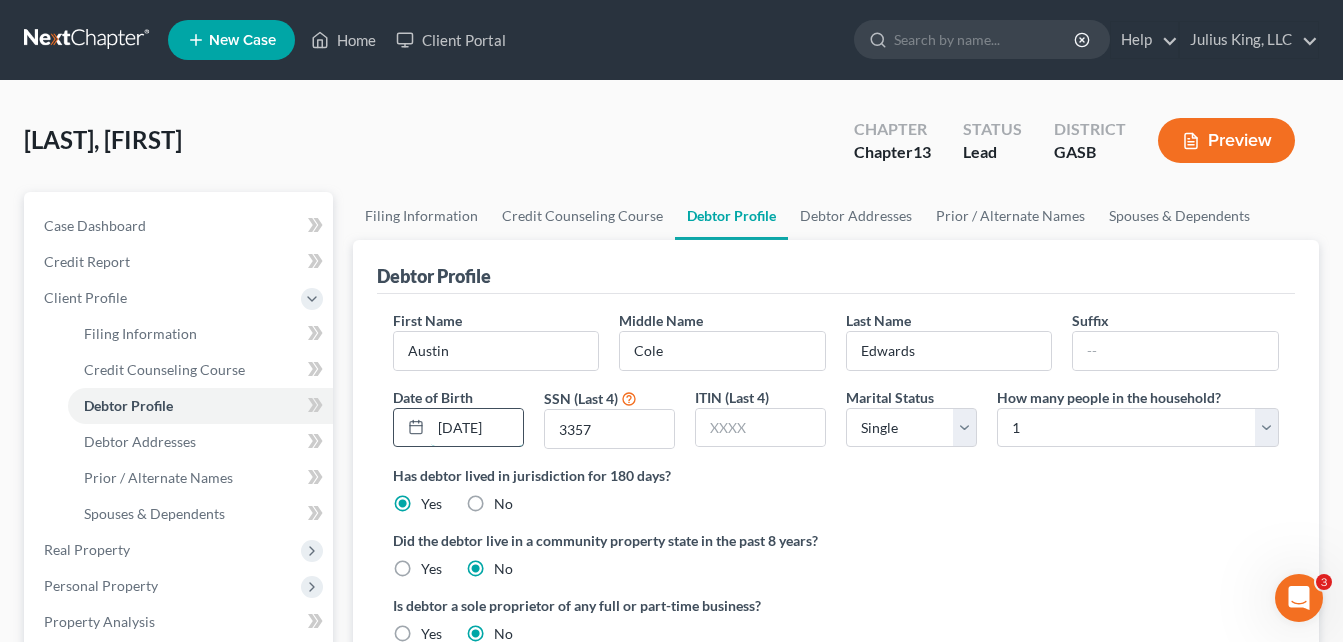 click on "[DATE]" at bounding box center (477, 428) 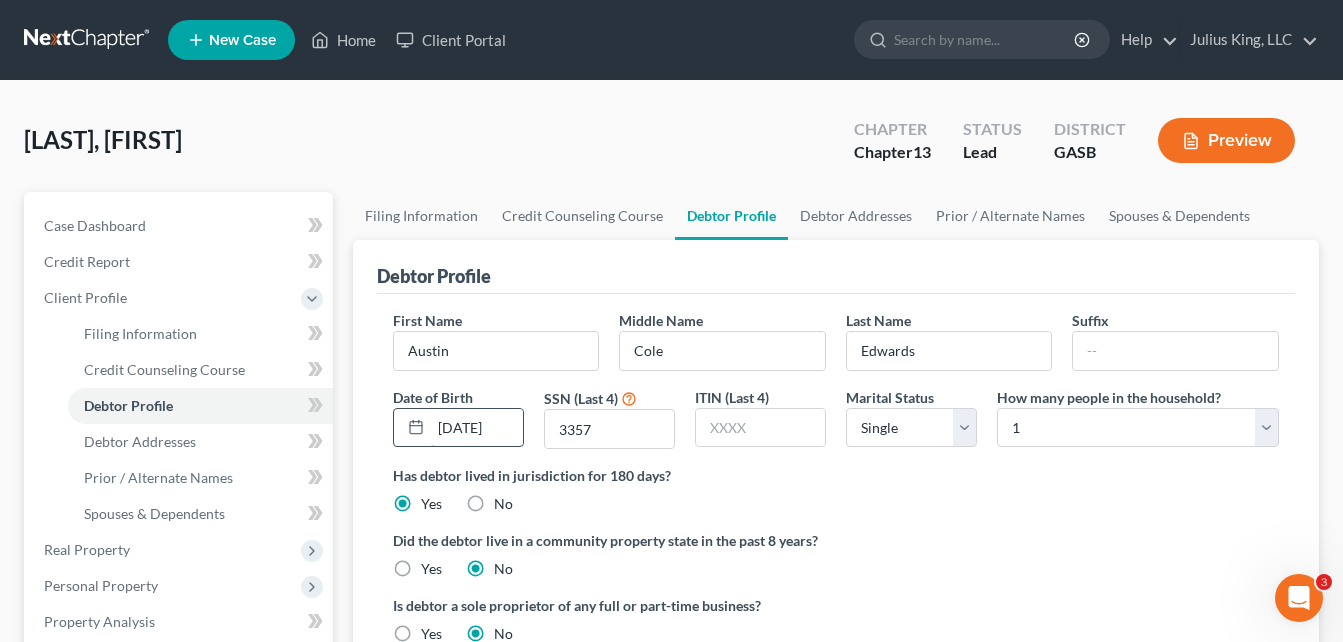 scroll, scrollTop: 0, scrollLeft: 4, axis: horizontal 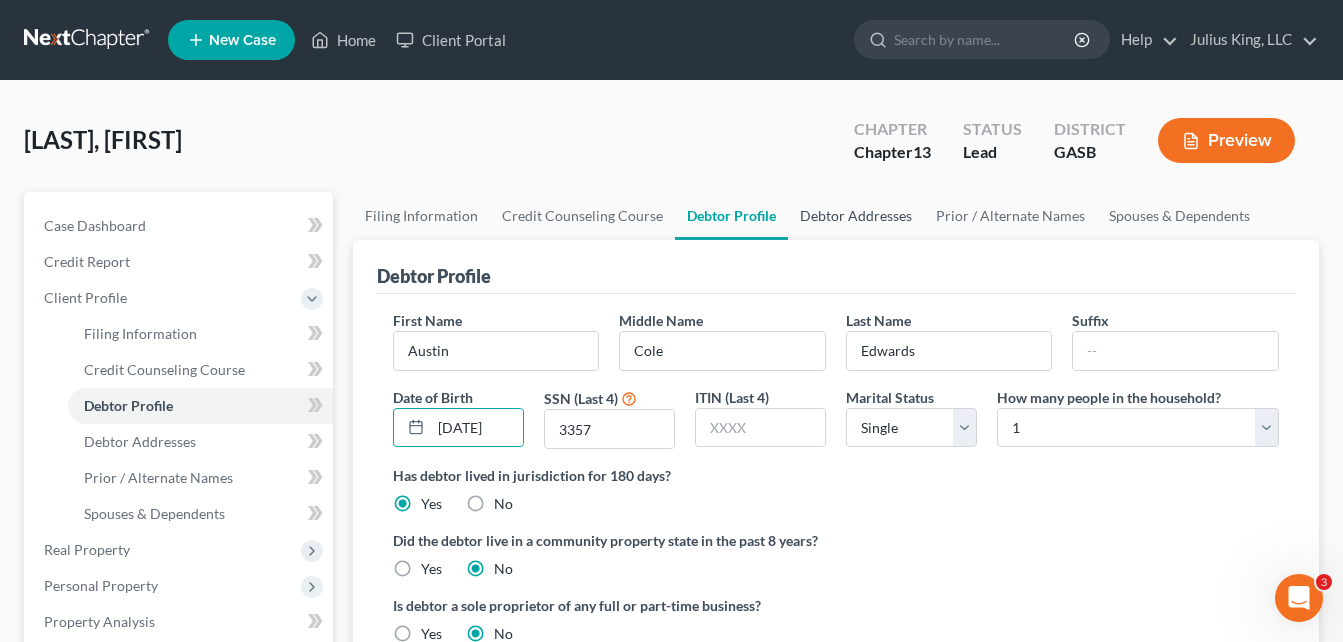 click on "Debtor Addresses" at bounding box center (856, 216) 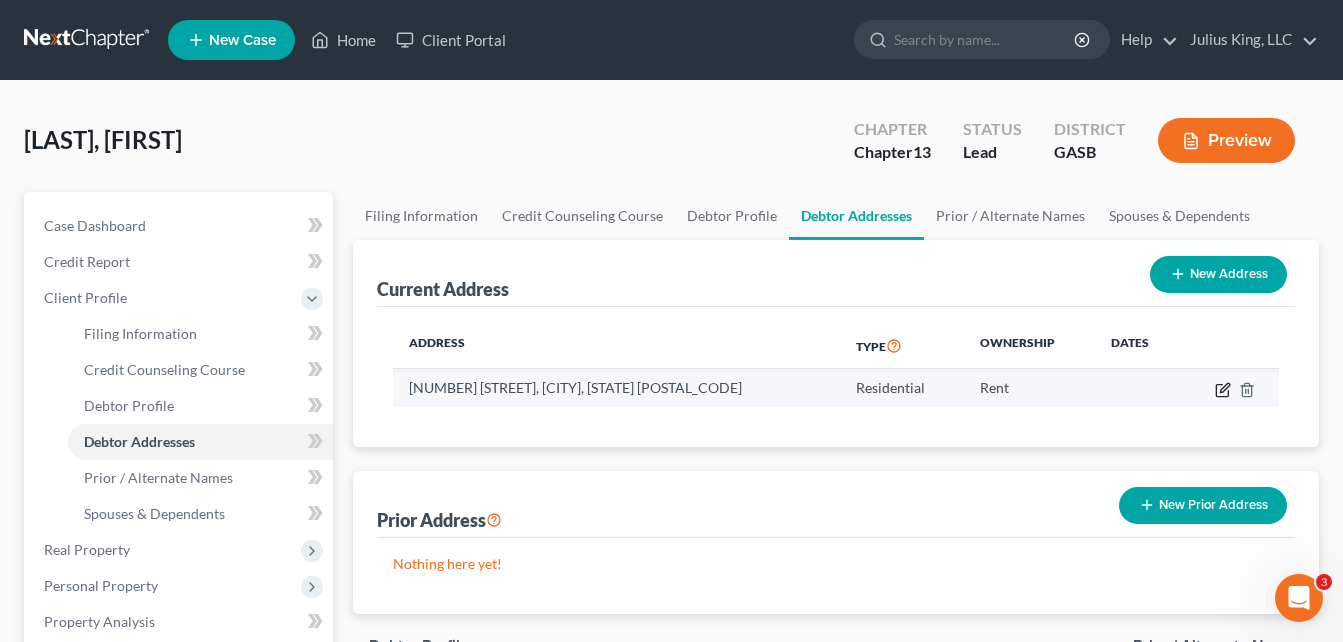 click 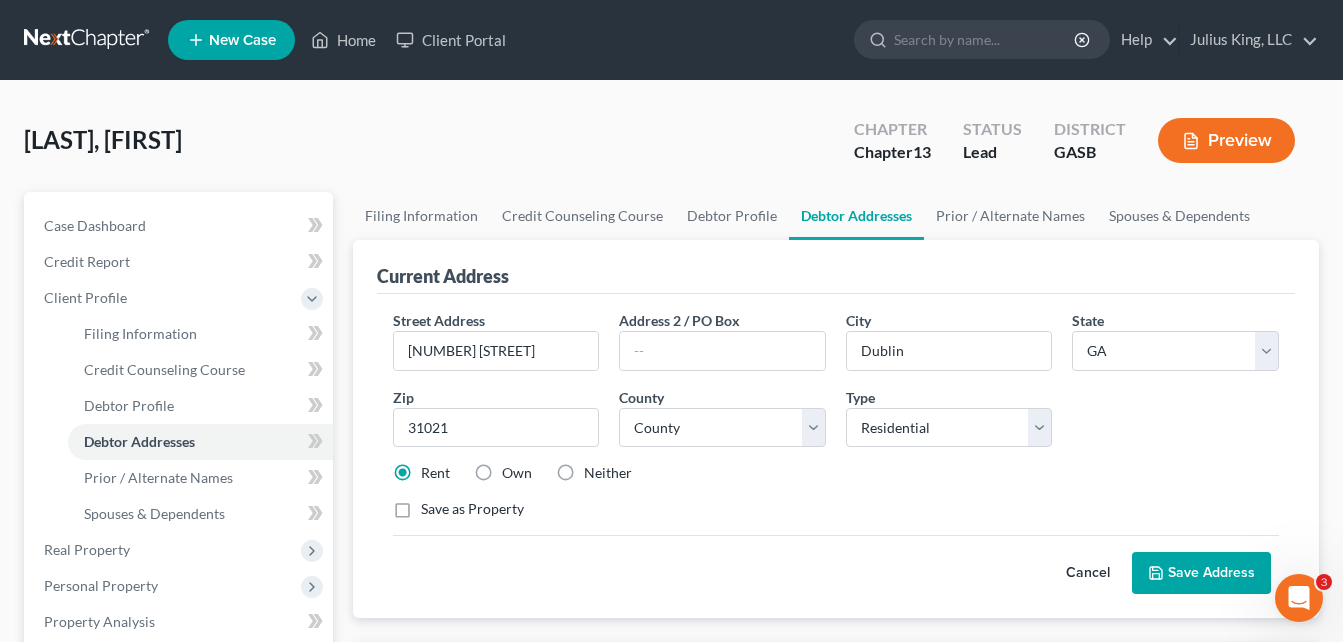 click on "Save Address" at bounding box center (1201, 573) 